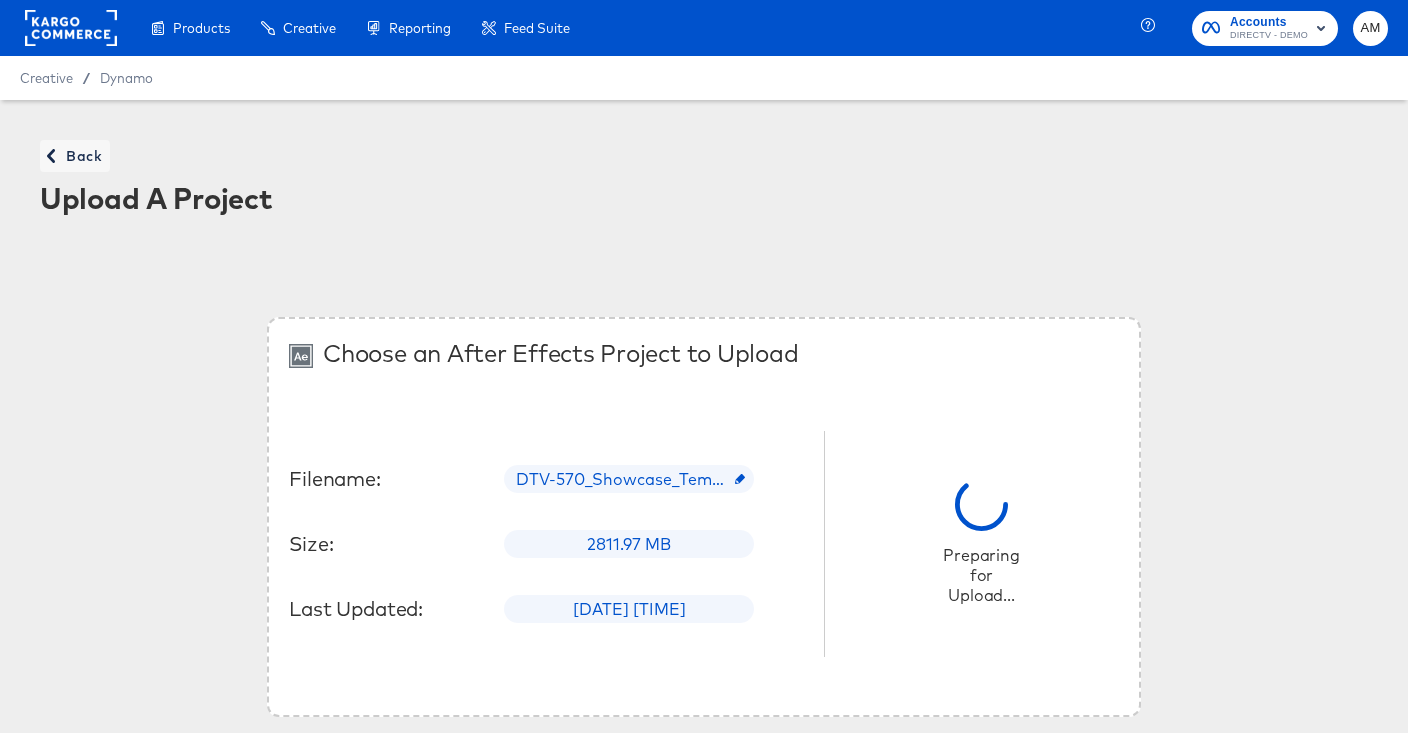 scroll, scrollTop: 0, scrollLeft: 0, axis: both 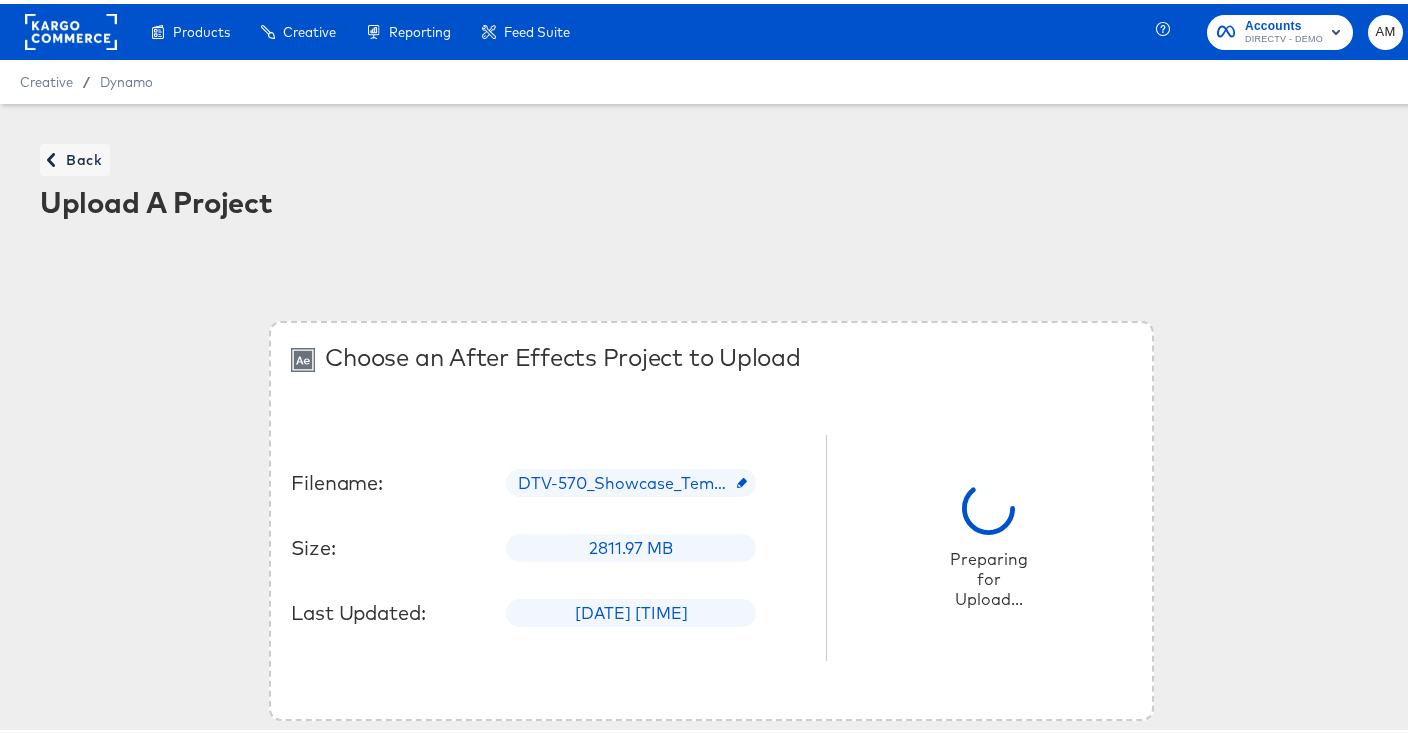 click on "Choose an After Effects Project to Upload Filename: DTV-570_Showcase_Template_20_Meta_1x1_Kargo_collected_5.zip Size: 2811.97 MB Last Updated: [DATE] [TIME] Preparing for Upload..." at bounding box center (711, 517) 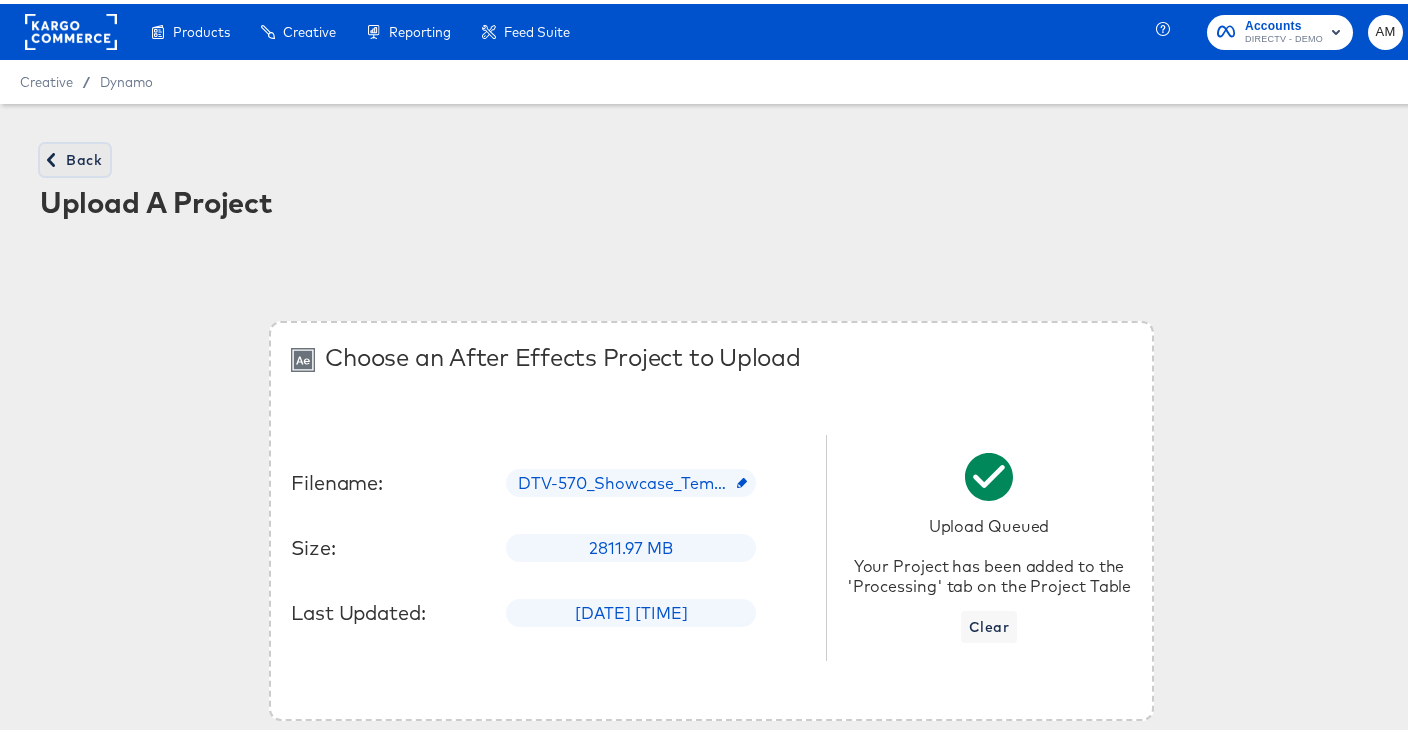 click on "Back" at bounding box center [75, 156] 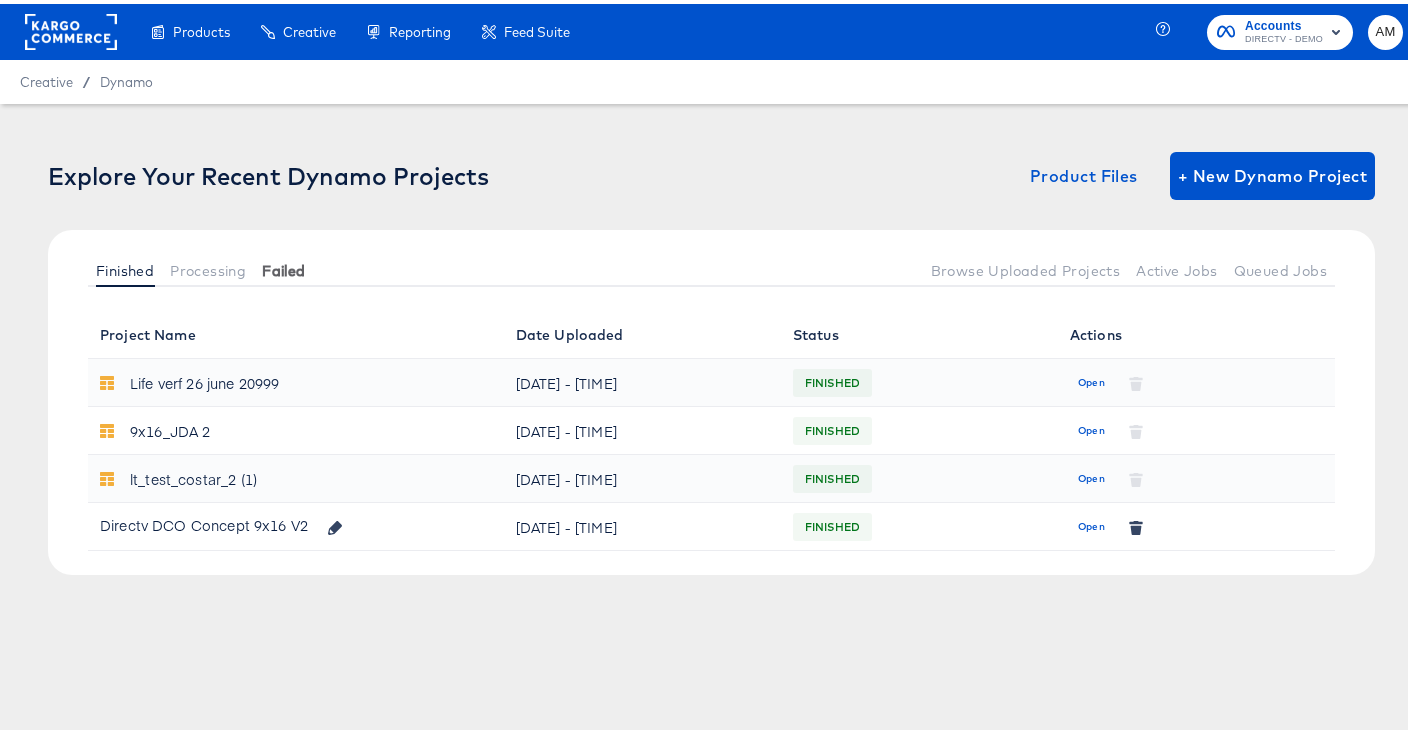 click on "Failed" at bounding box center [283, 267] 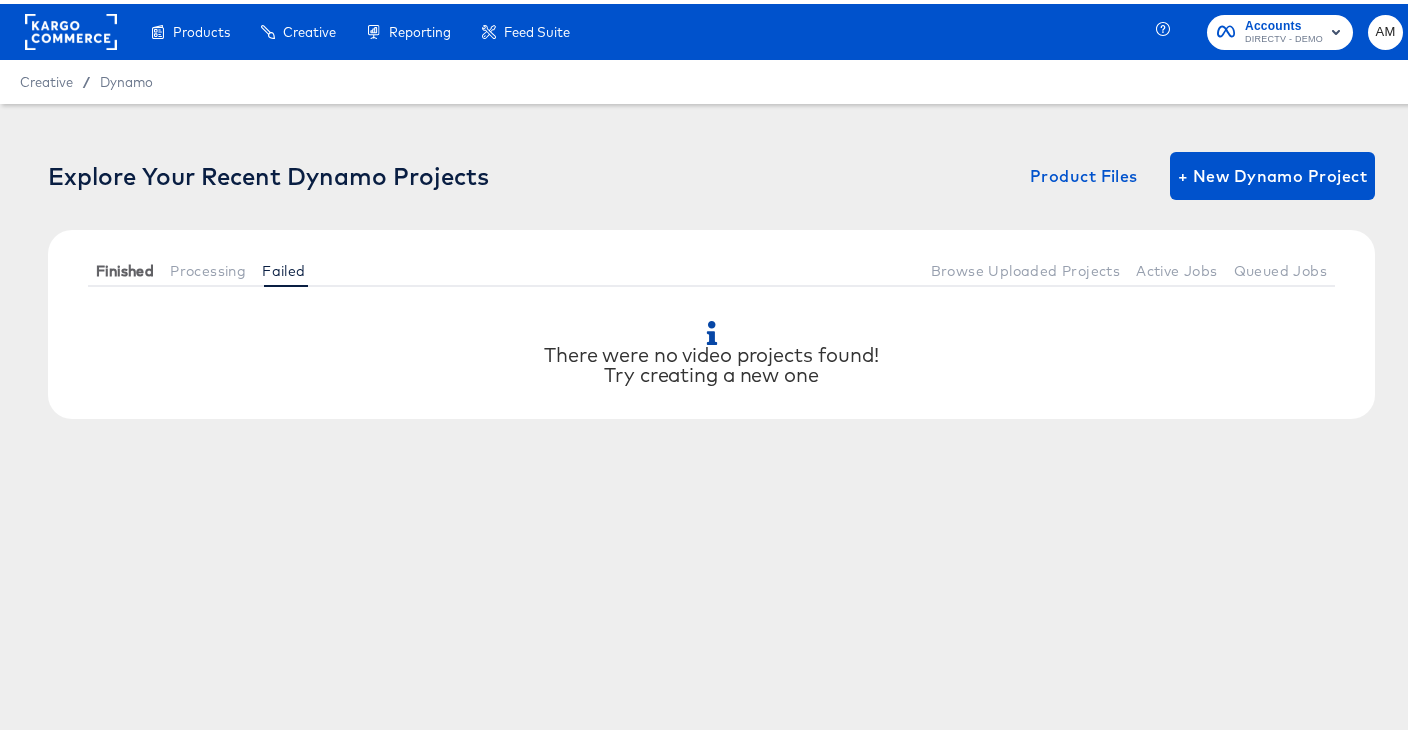 click on "Finished" at bounding box center (125, 267) 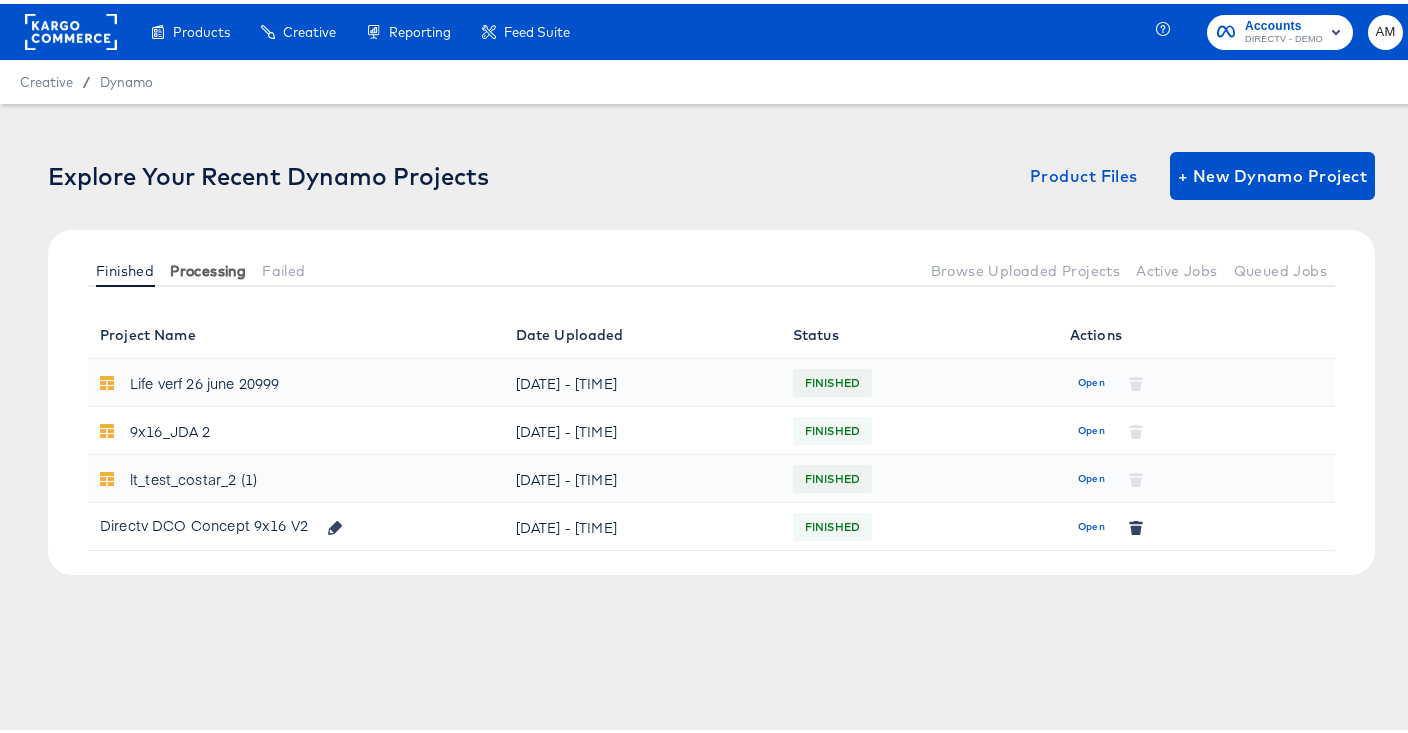 click on "Processing" at bounding box center (208, 267) 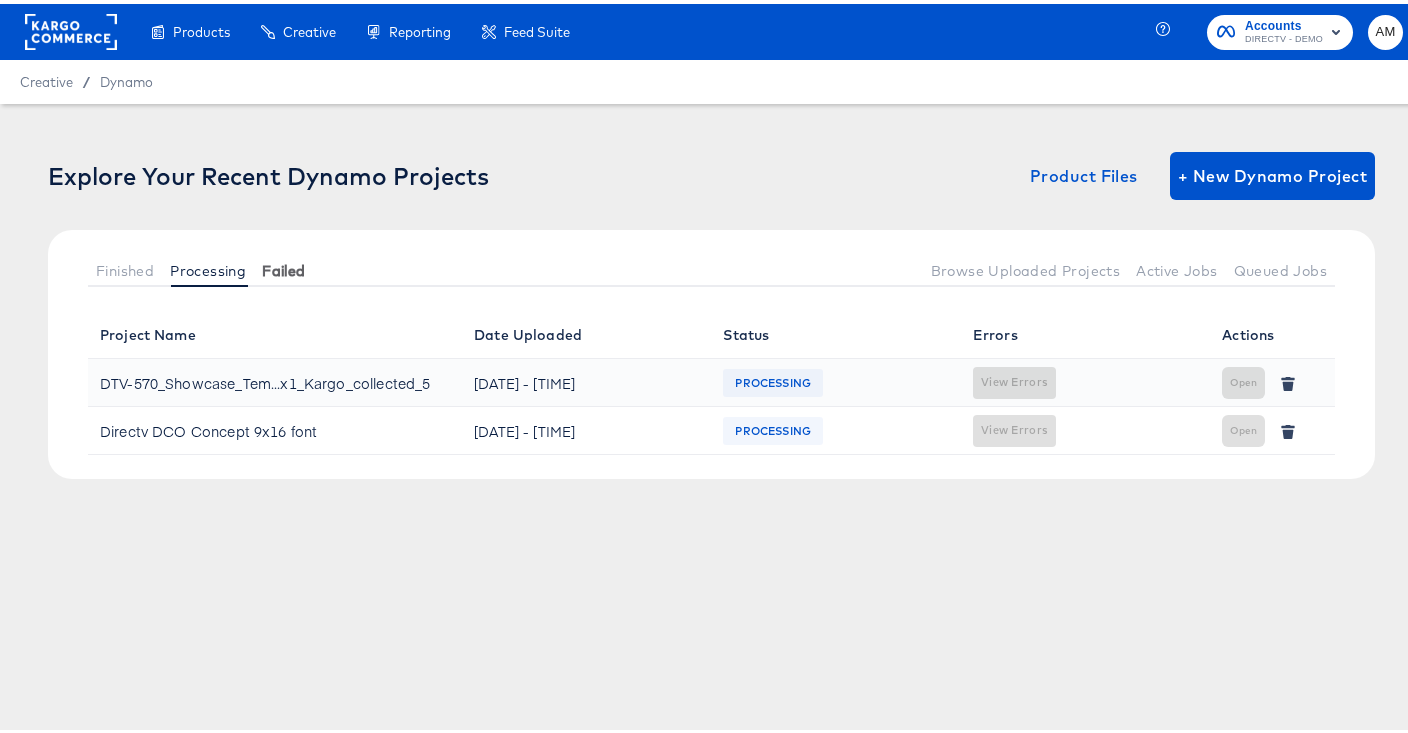 click on "Failed" at bounding box center (283, 267) 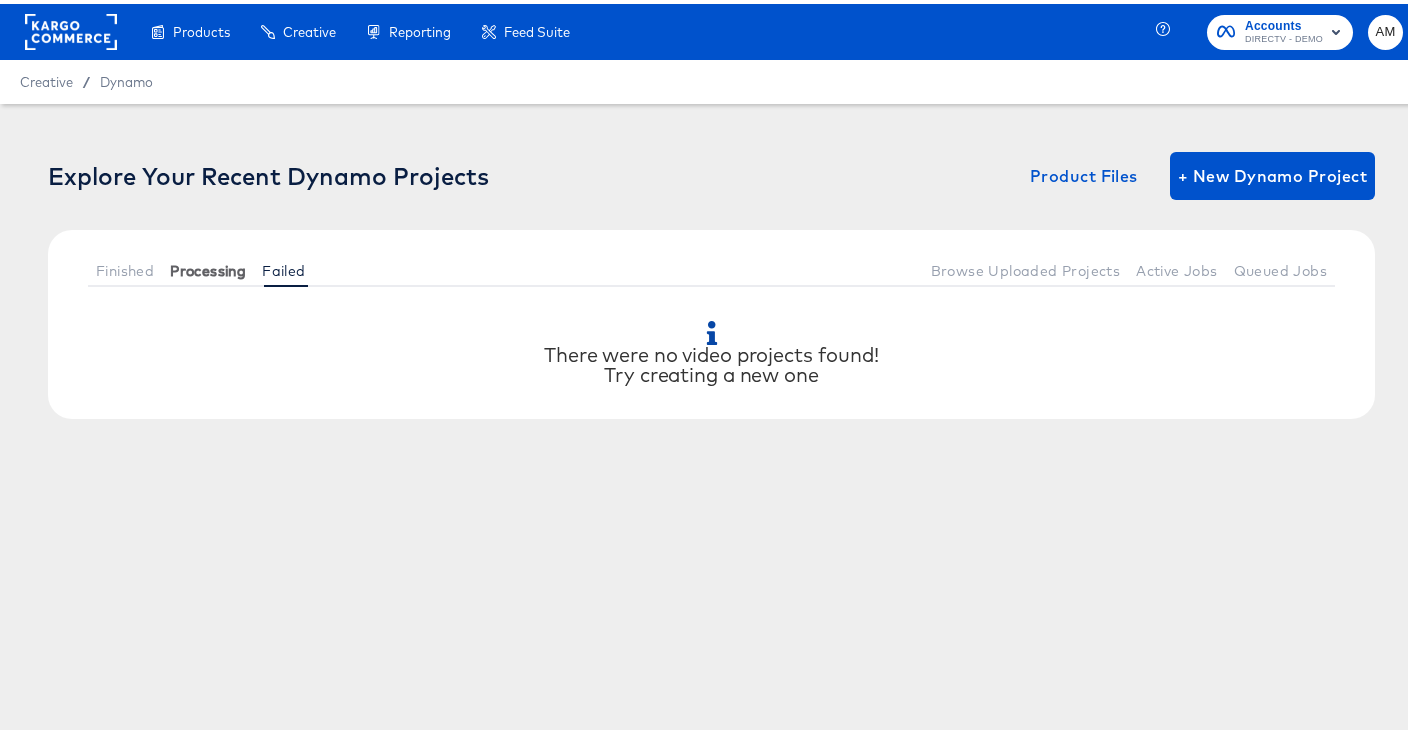 click on "Processing" at bounding box center [208, 267] 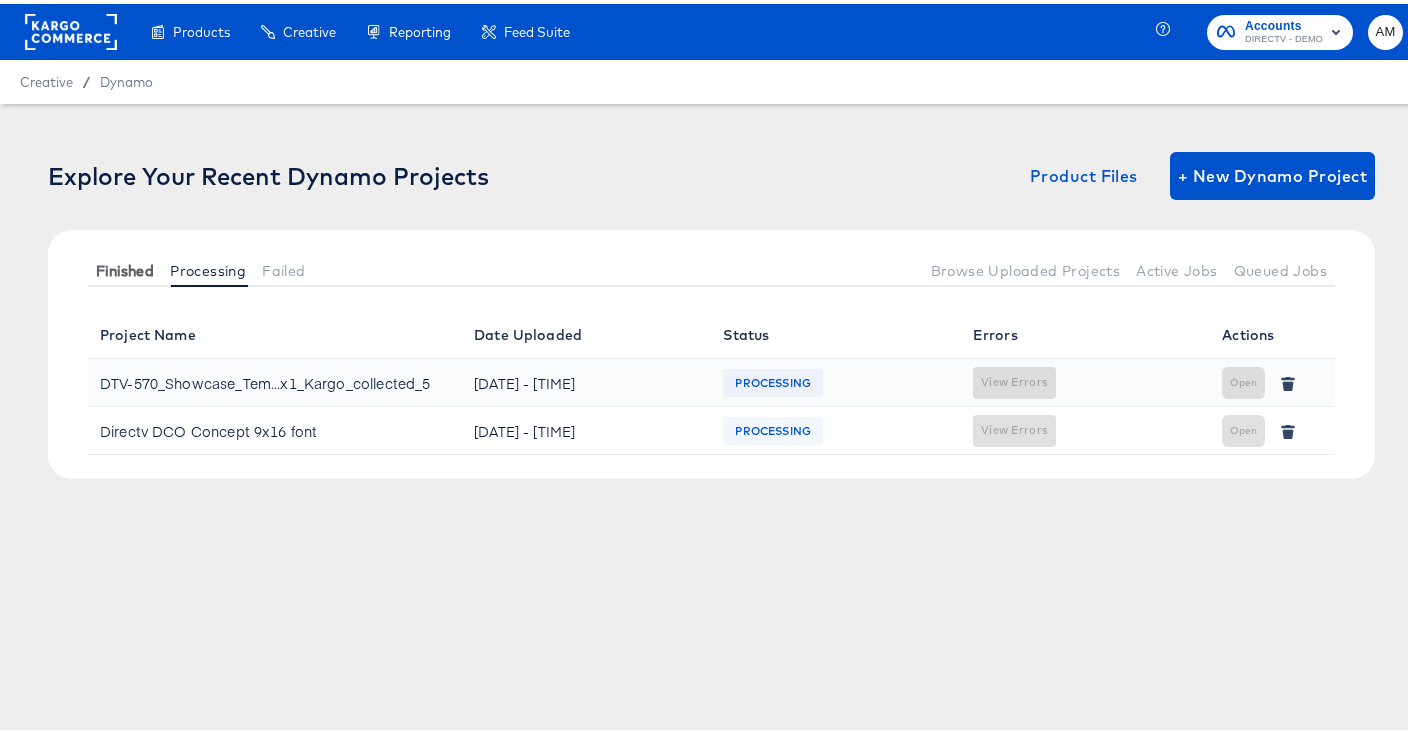 click on "Finished" at bounding box center (125, 267) 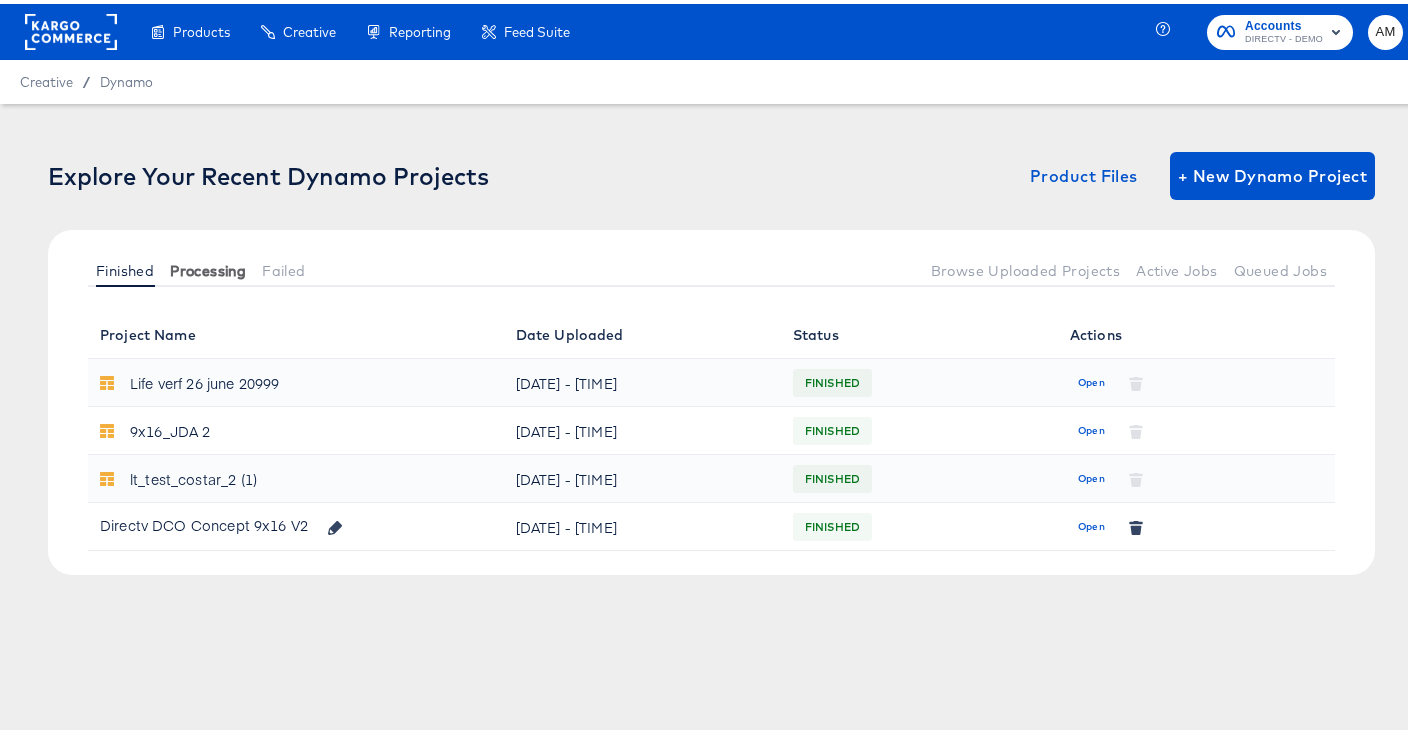 click on "Processing" at bounding box center (208, 267) 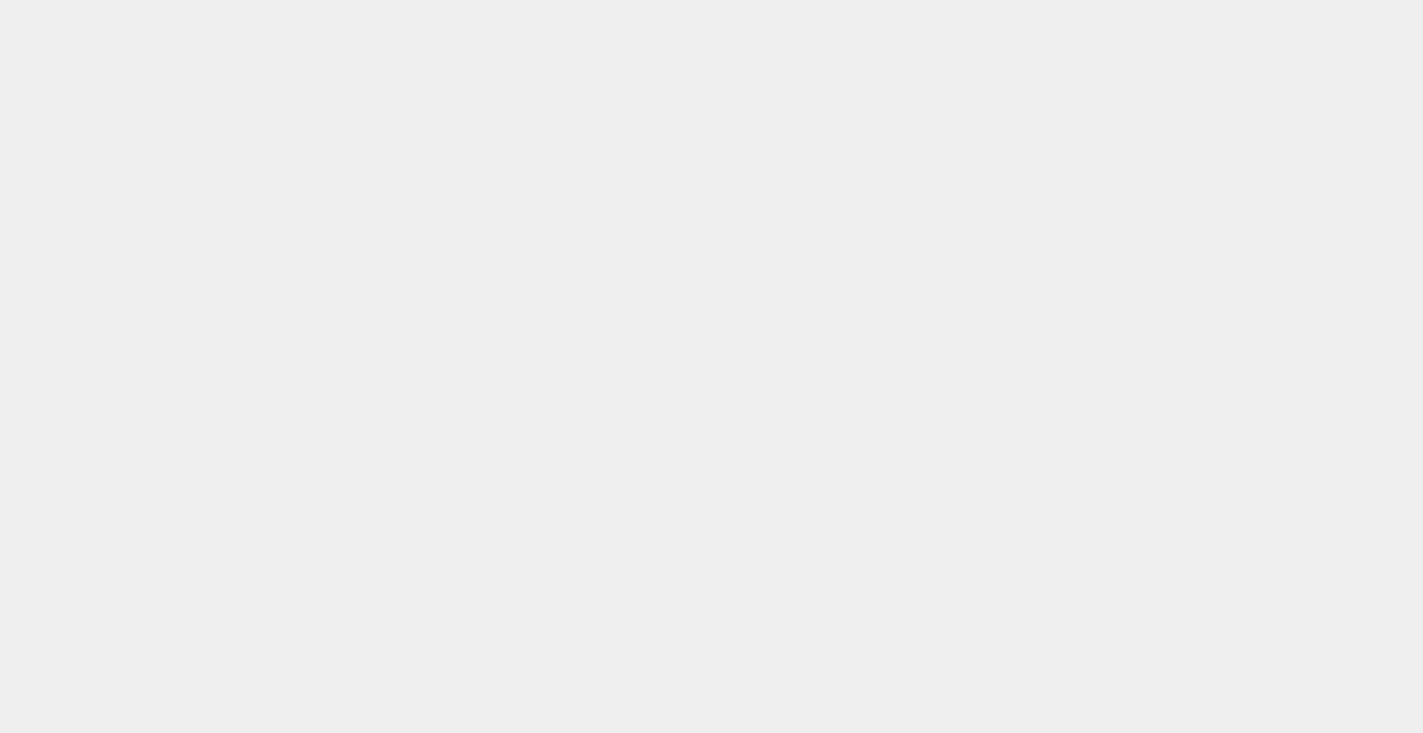 scroll, scrollTop: 0, scrollLeft: 0, axis: both 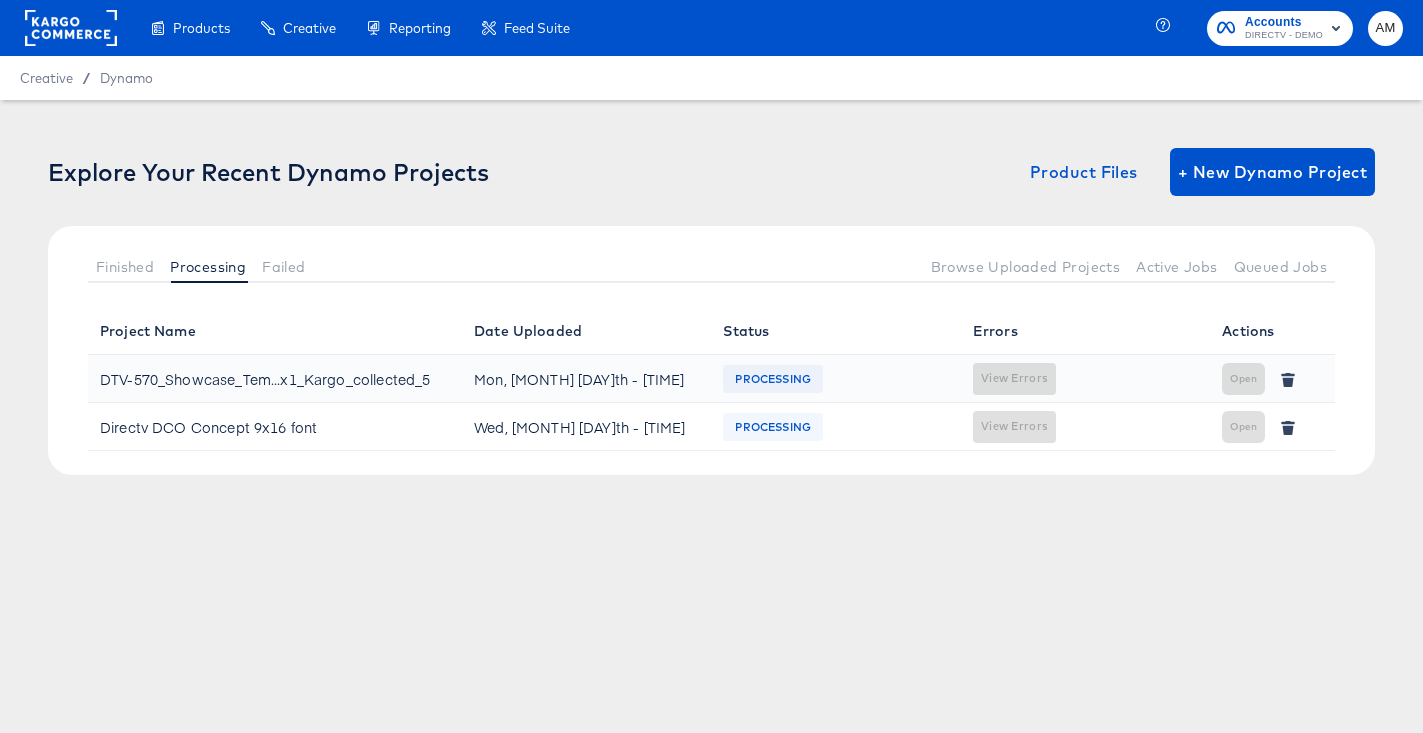 click on "Failed" at bounding box center [283, 267] 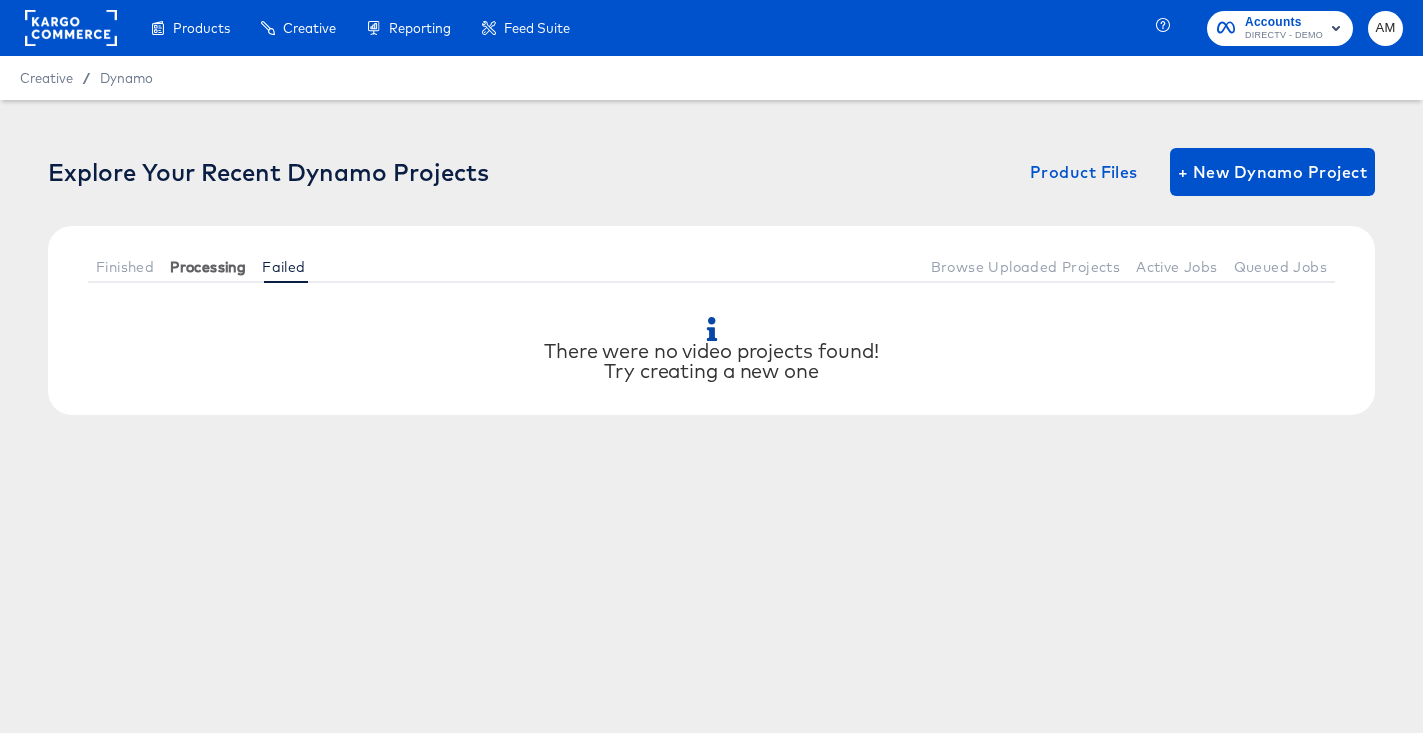 click on "Processing" at bounding box center [208, 267] 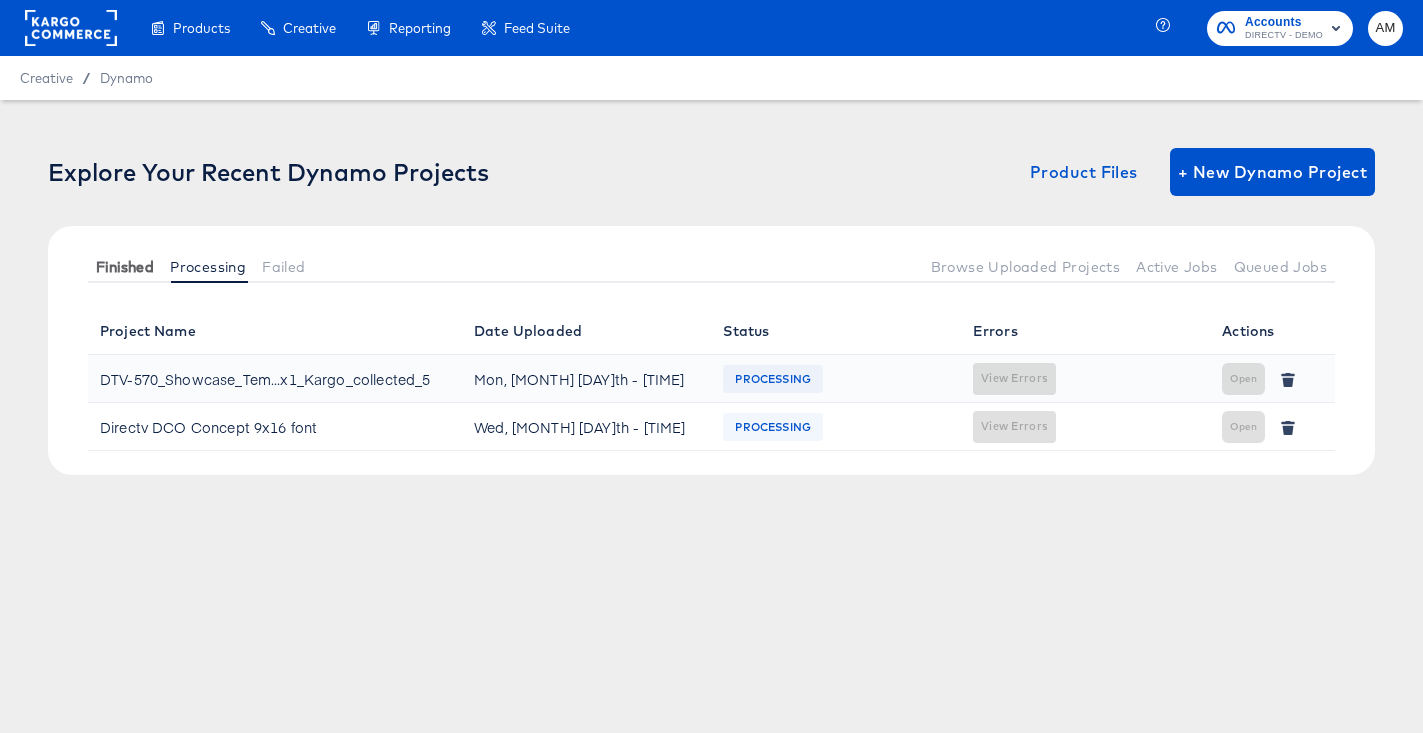 click on "Finished" at bounding box center [125, 267] 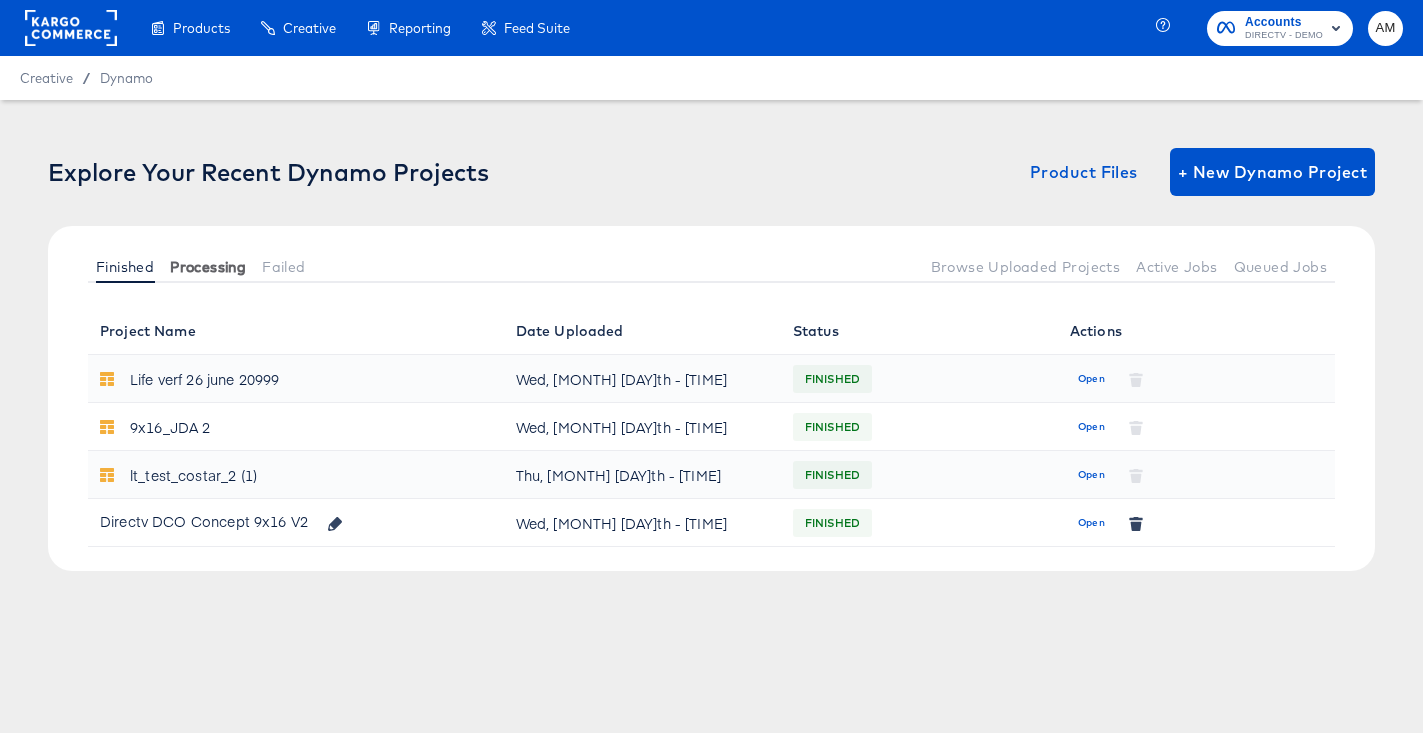 click on "Processing" at bounding box center (208, 267) 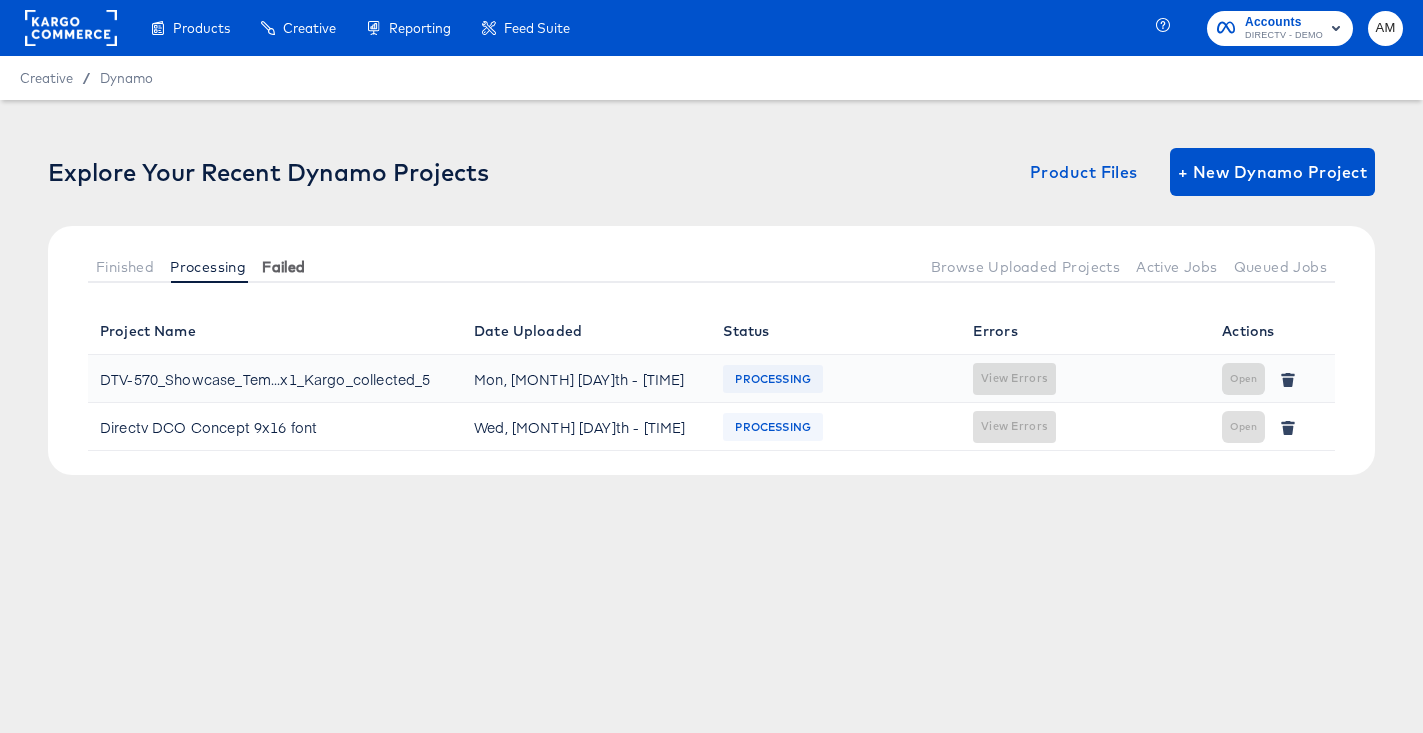 click on "Failed" at bounding box center (283, 267) 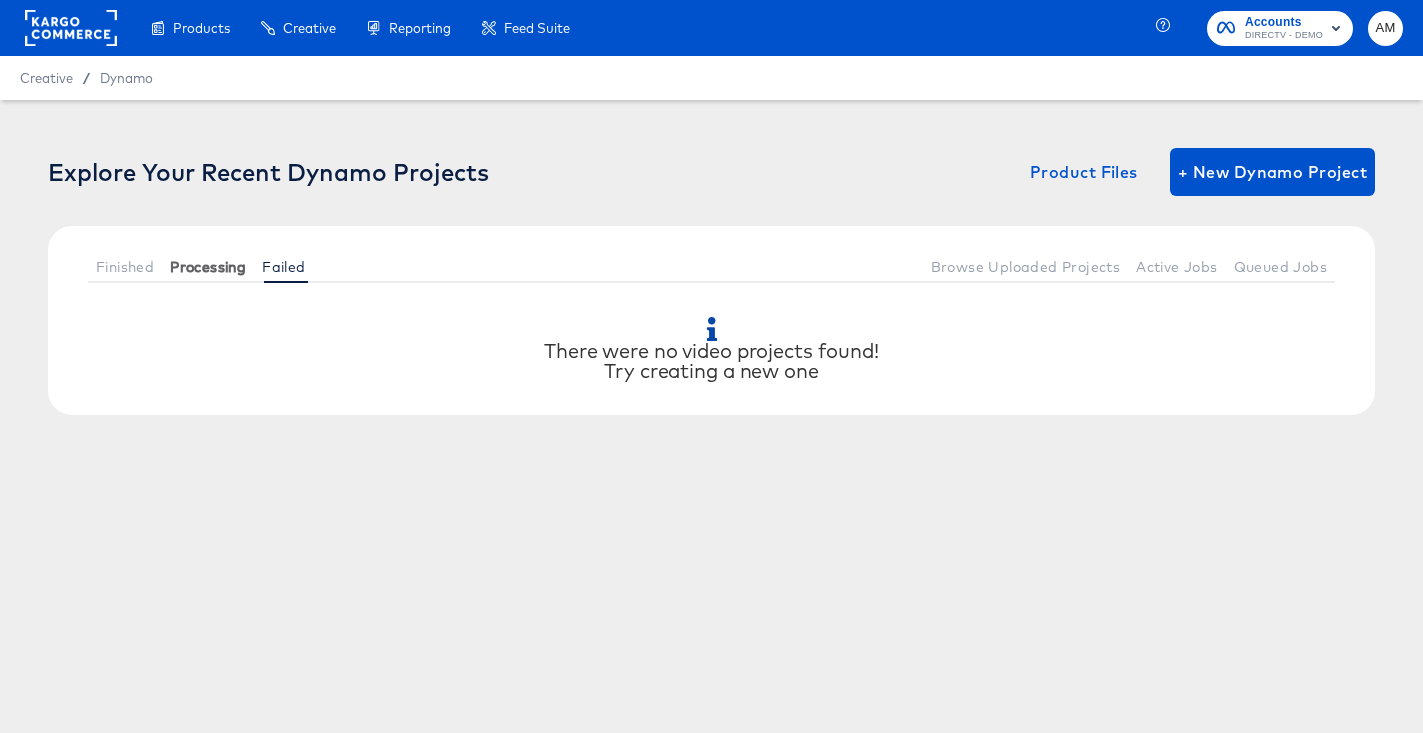 click on "Processing" at bounding box center (208, 267) 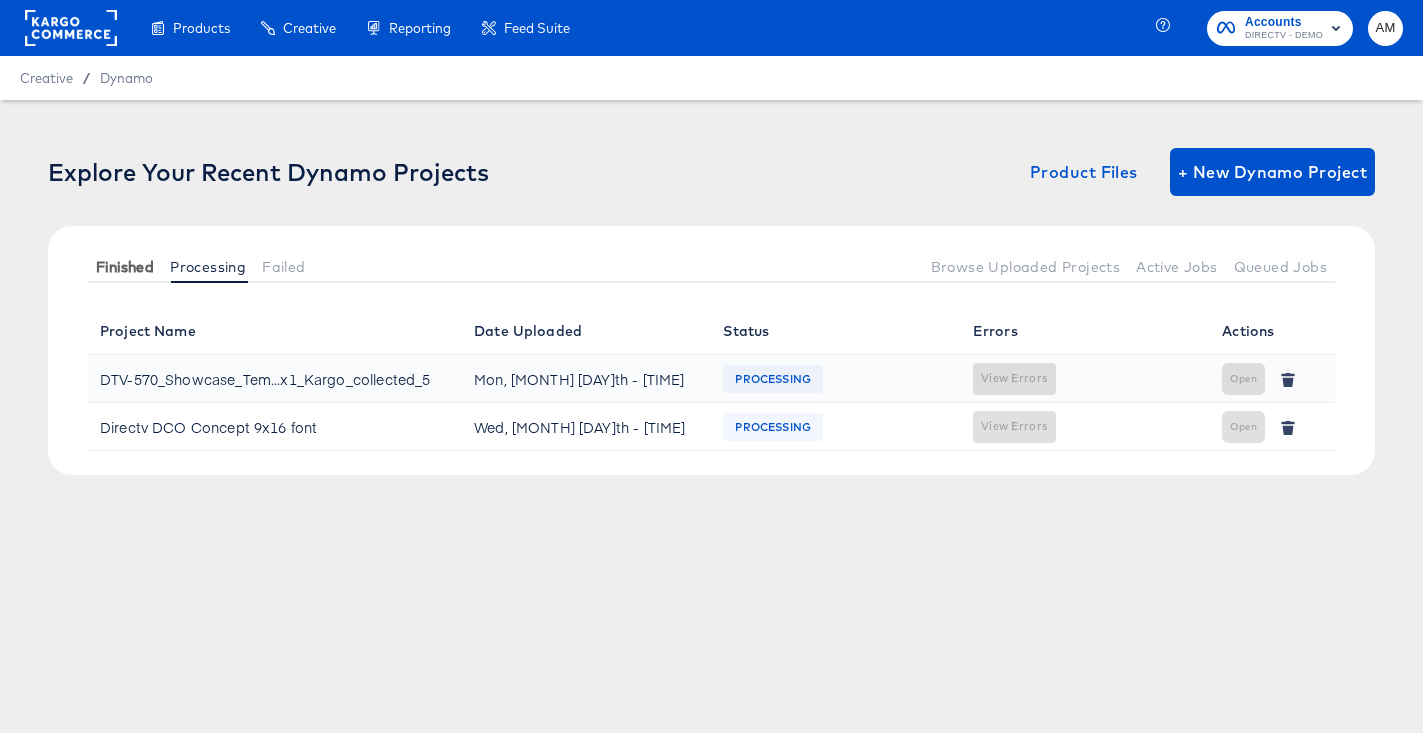 click on "Finished" at bounding box center (125, 267) 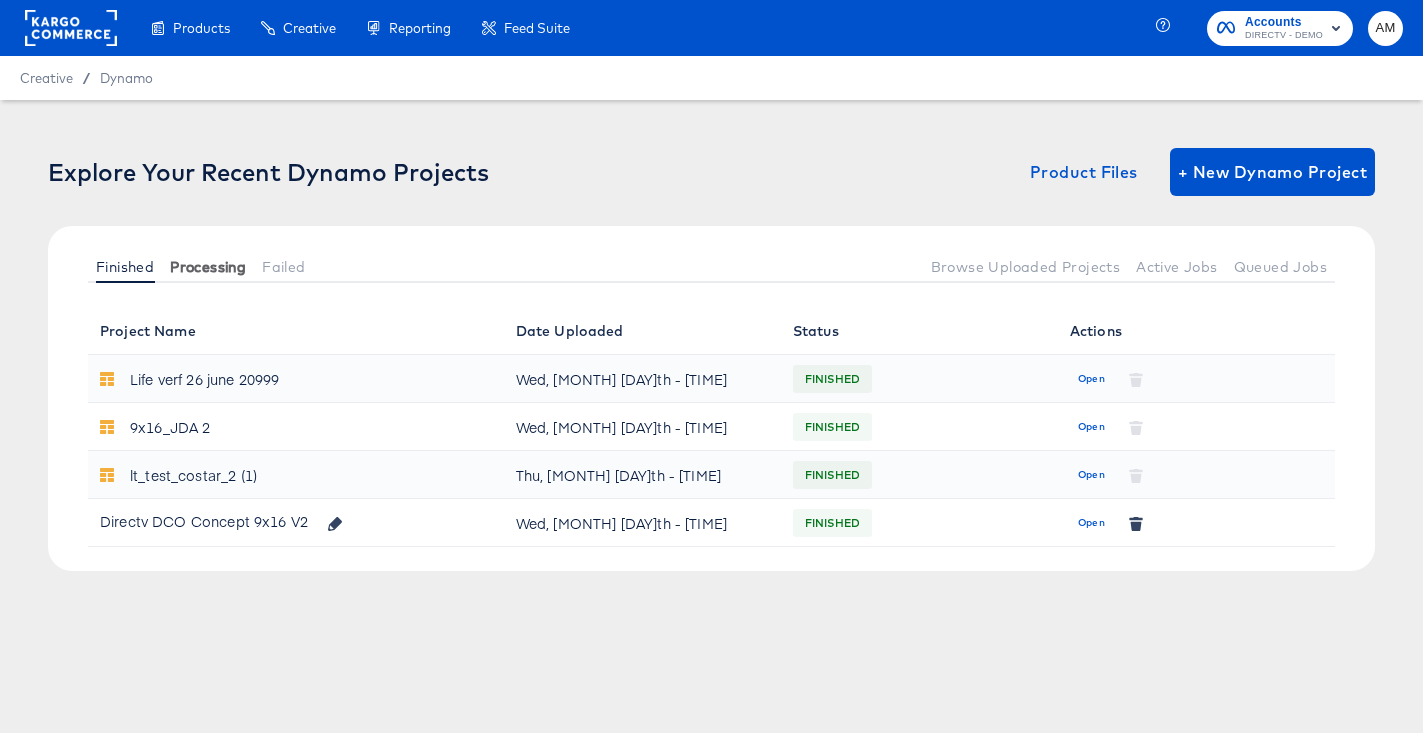 click on "Processing" at bounding box center [208, 267] 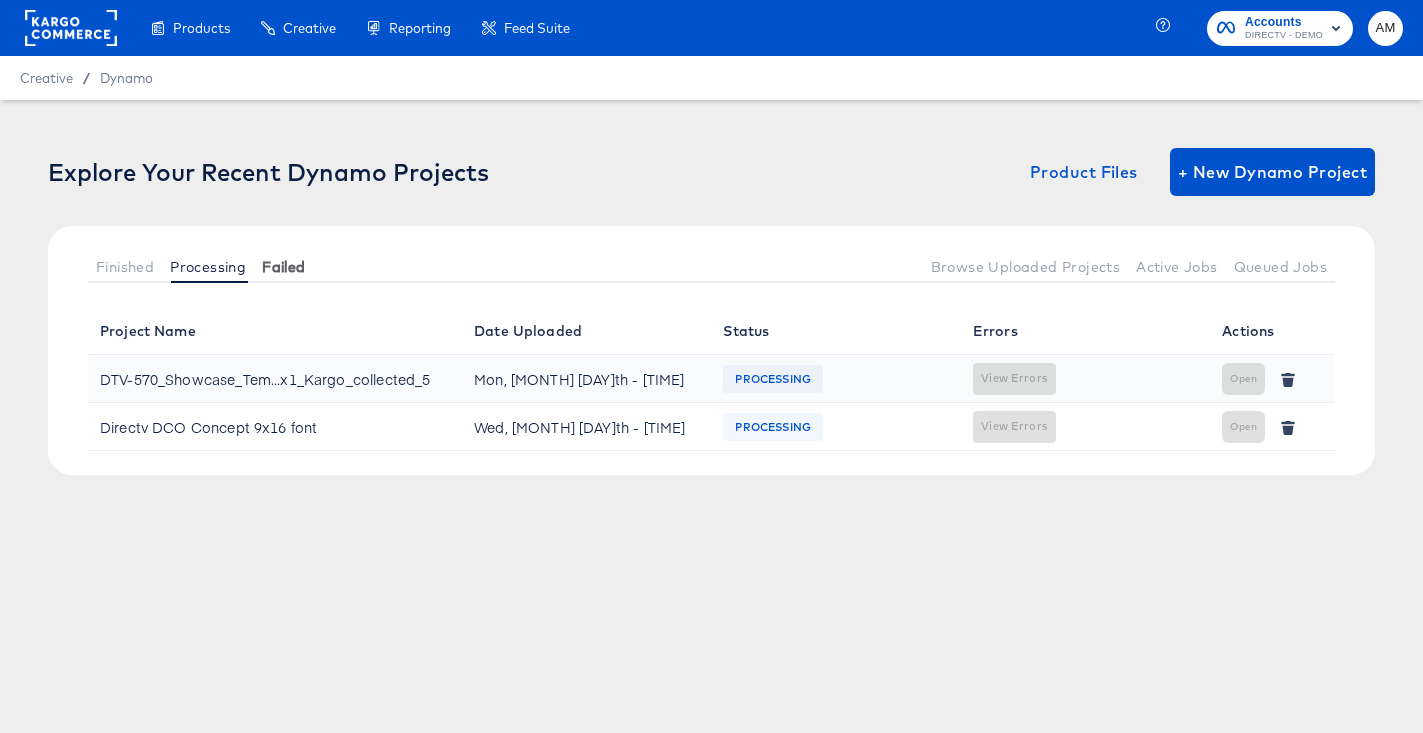 click on "Failed" at bounding box center (283, 267) 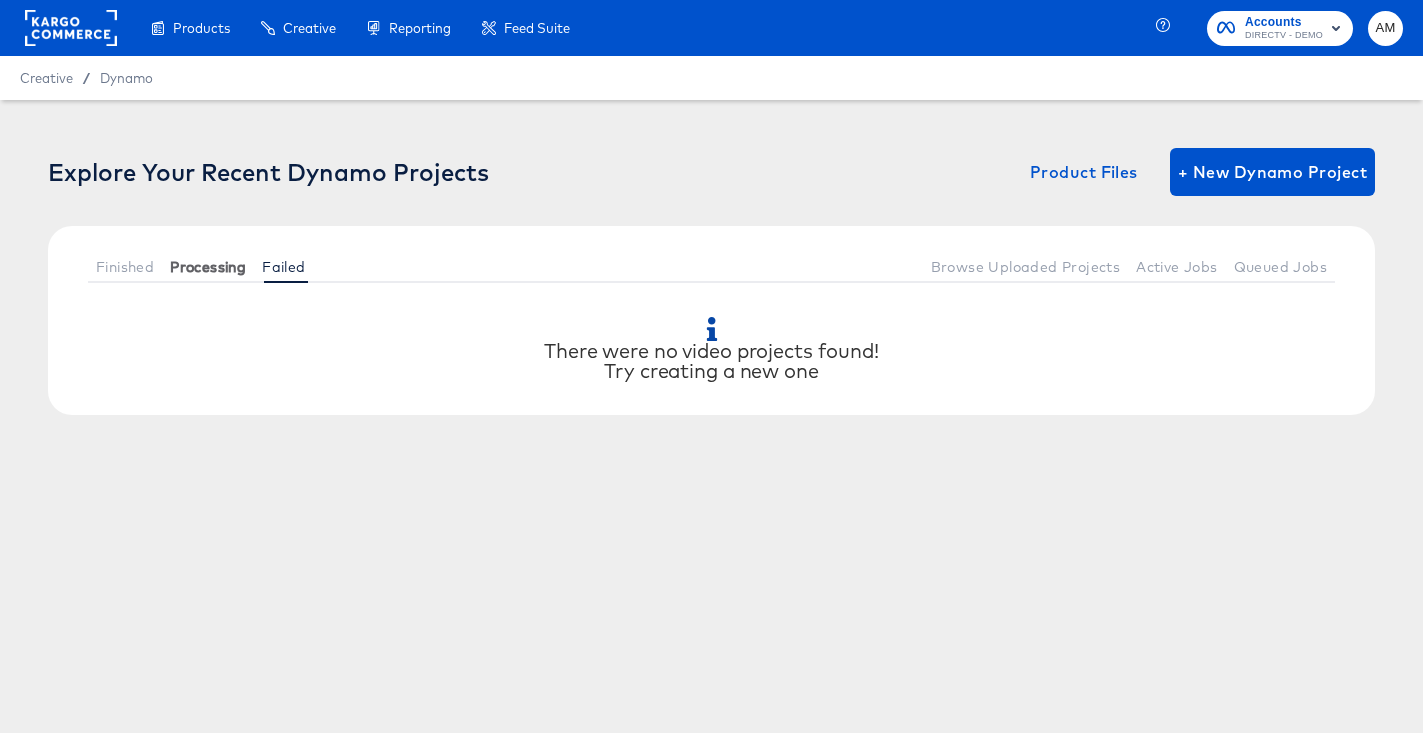 click on "Processing" at bounding box center (208, 267) 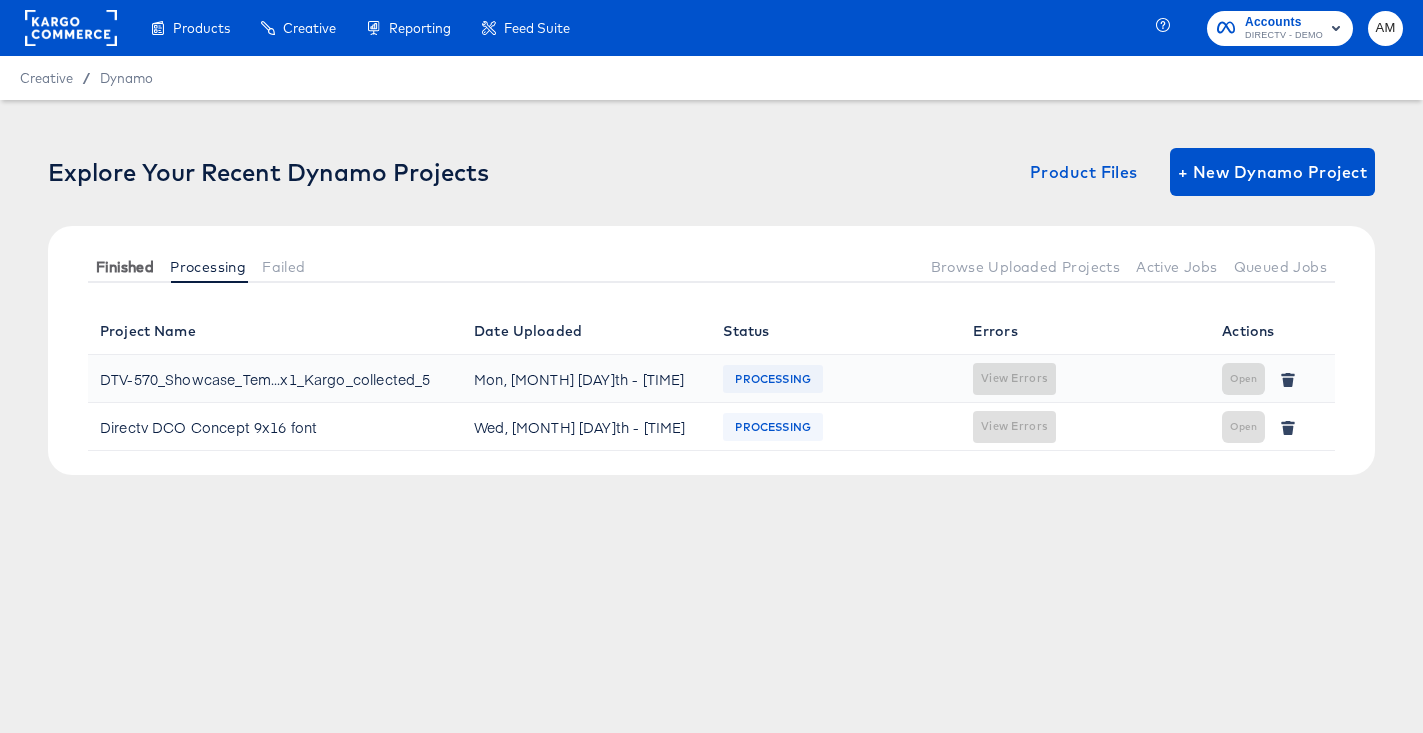 click on "Finished" at bounding box center [125, 267] 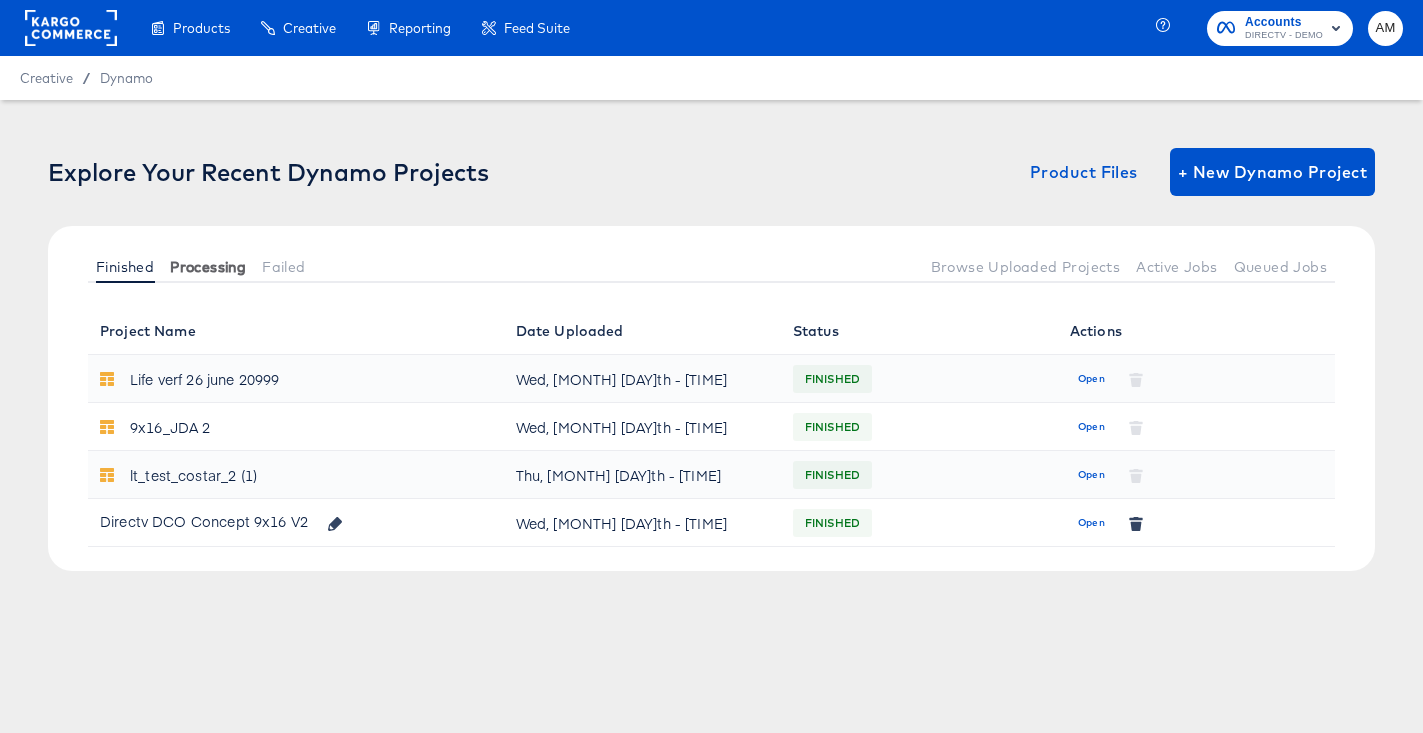 click on "Processing" at bounding box center (208, 267) 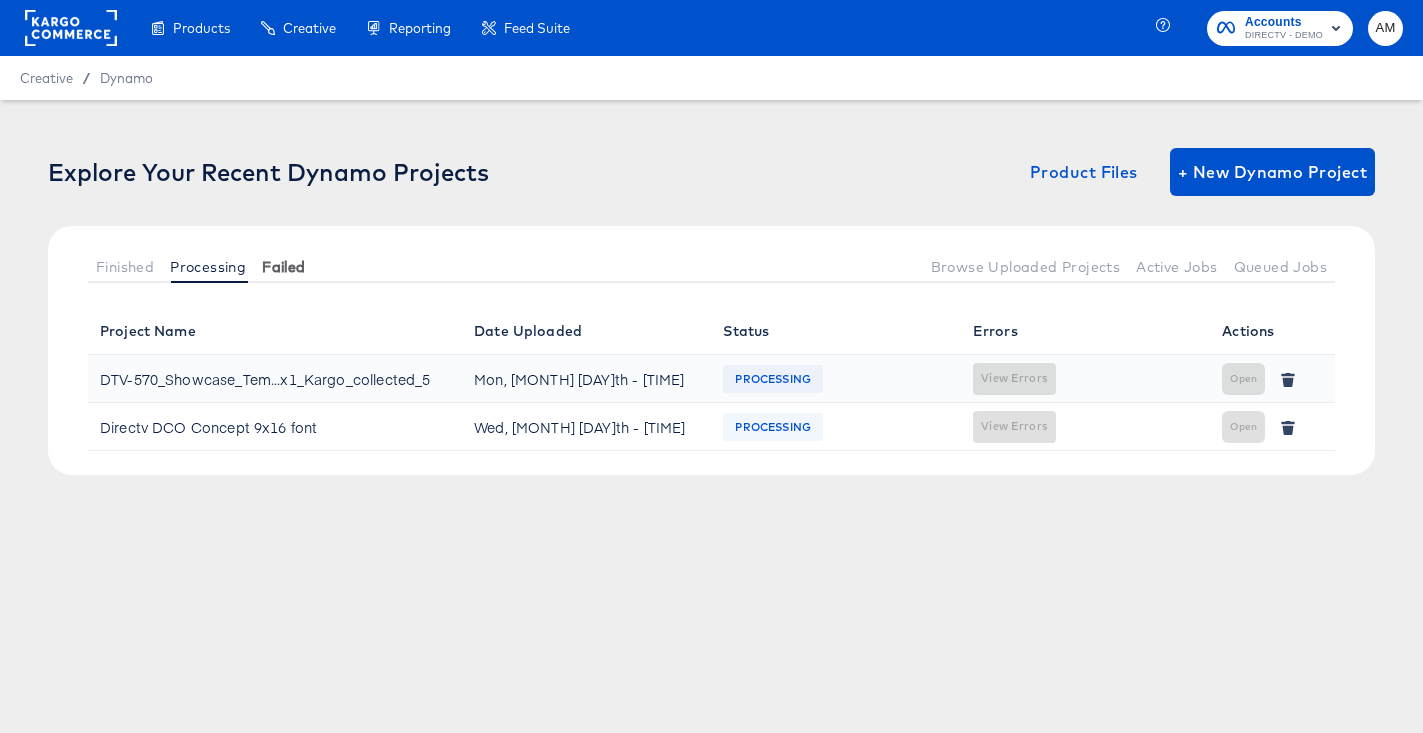 click on "Failed" at bounding box center [283, 266] 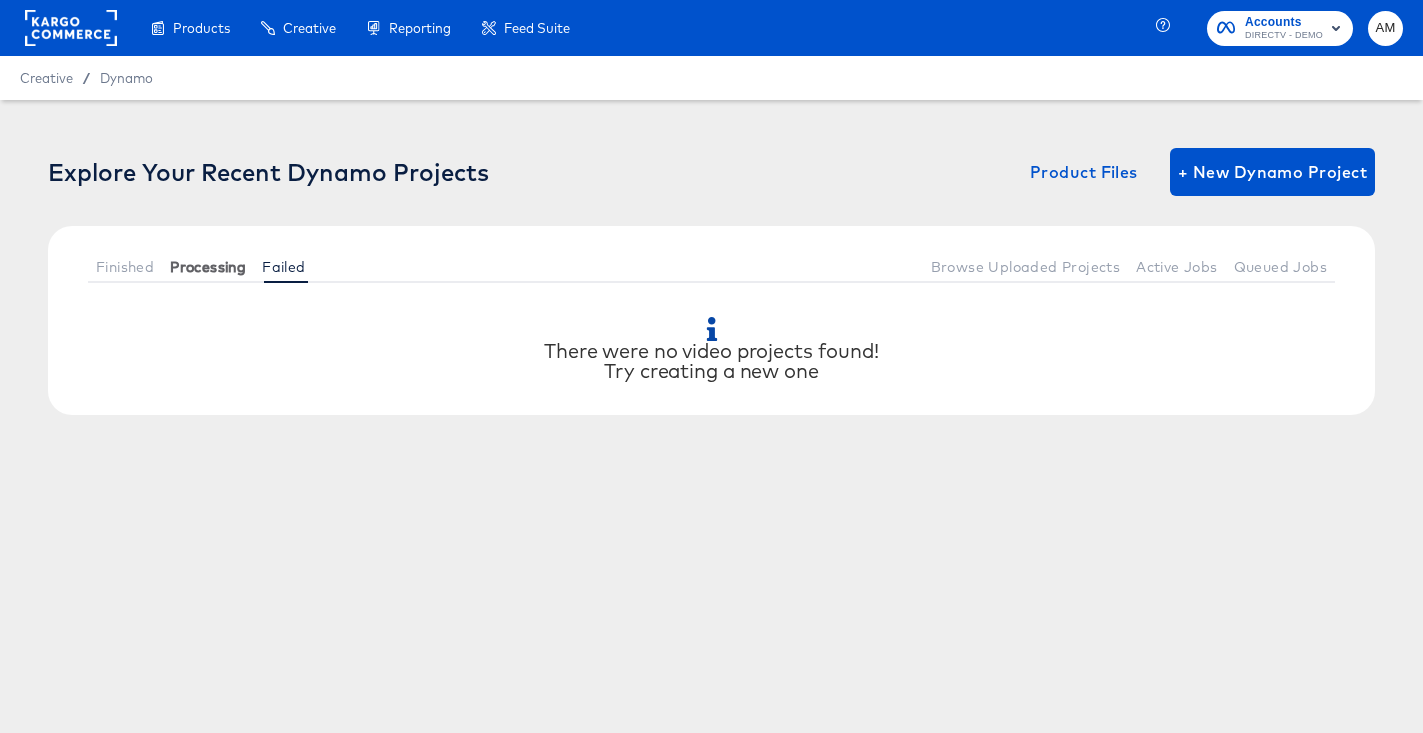 click on "Processing" at bounding box center (208, 267) 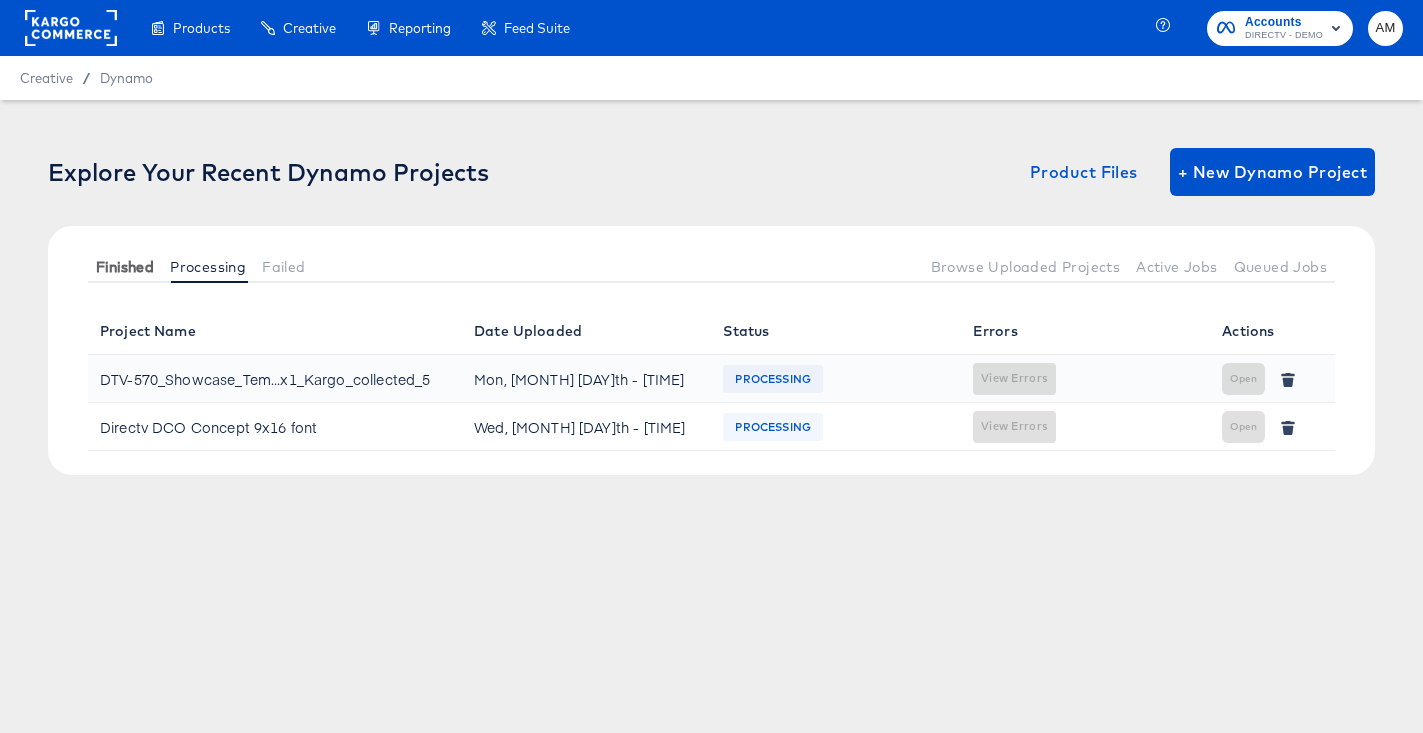 click on "Finished" at bounding box center (125, 267) 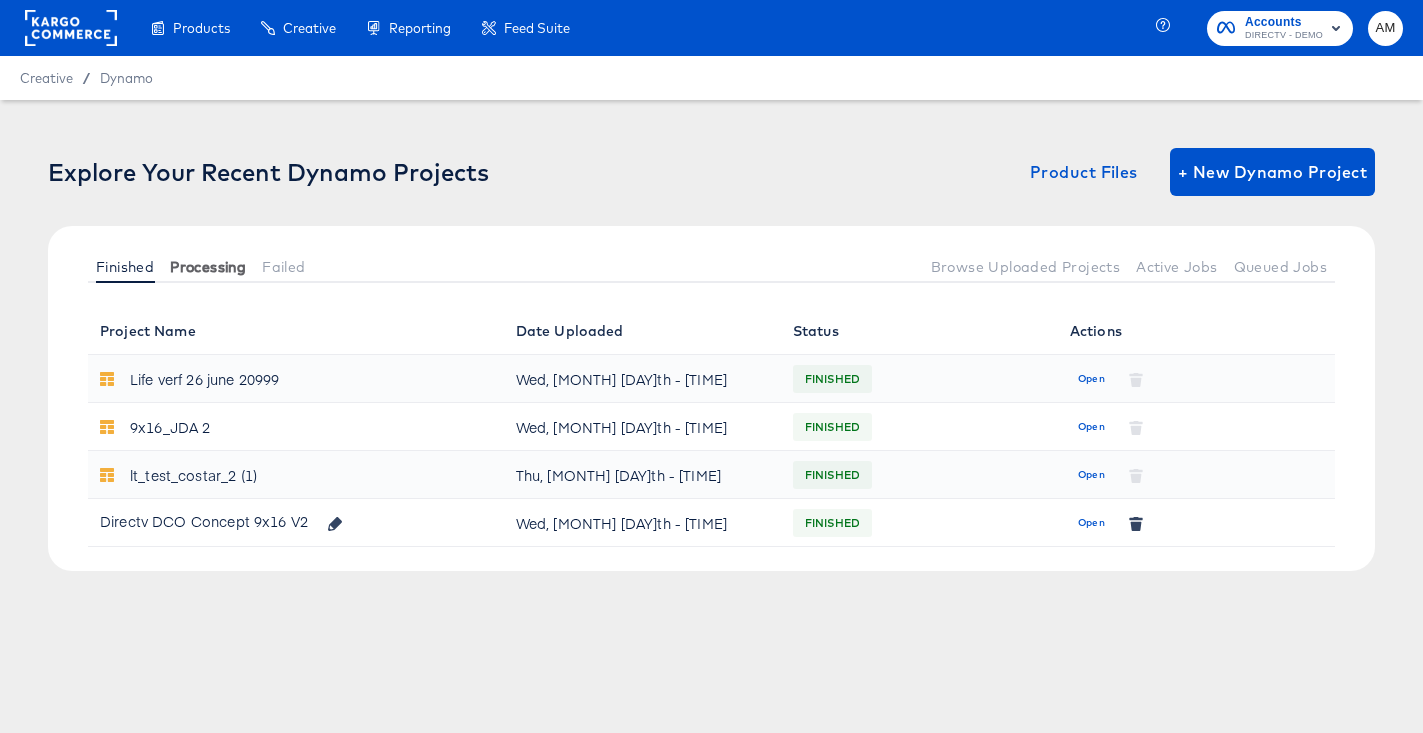 click on "Processing" at bounding box center [208, 267] 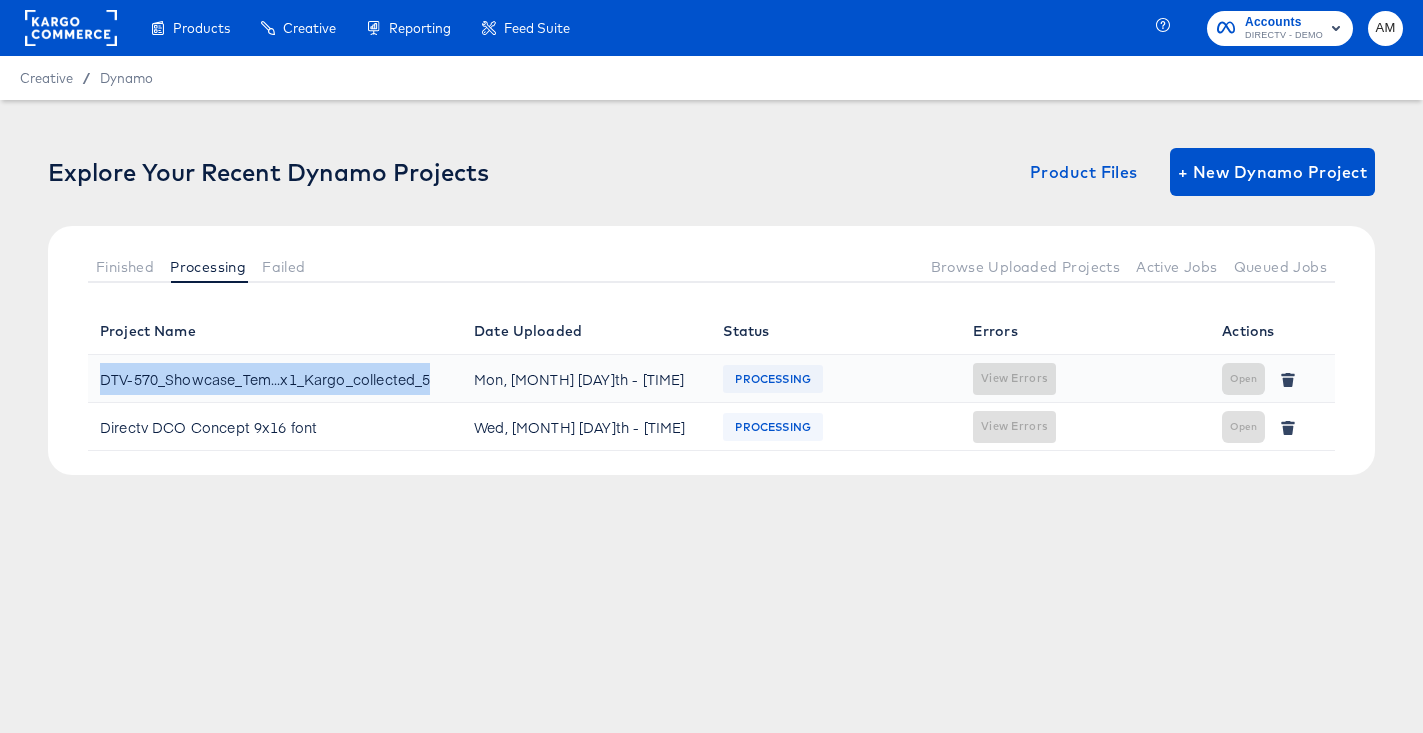 drag, startPoint x: 443, startPoint y: 376, endPoint x: 93, endPoint y: 375, distance: 350.00143 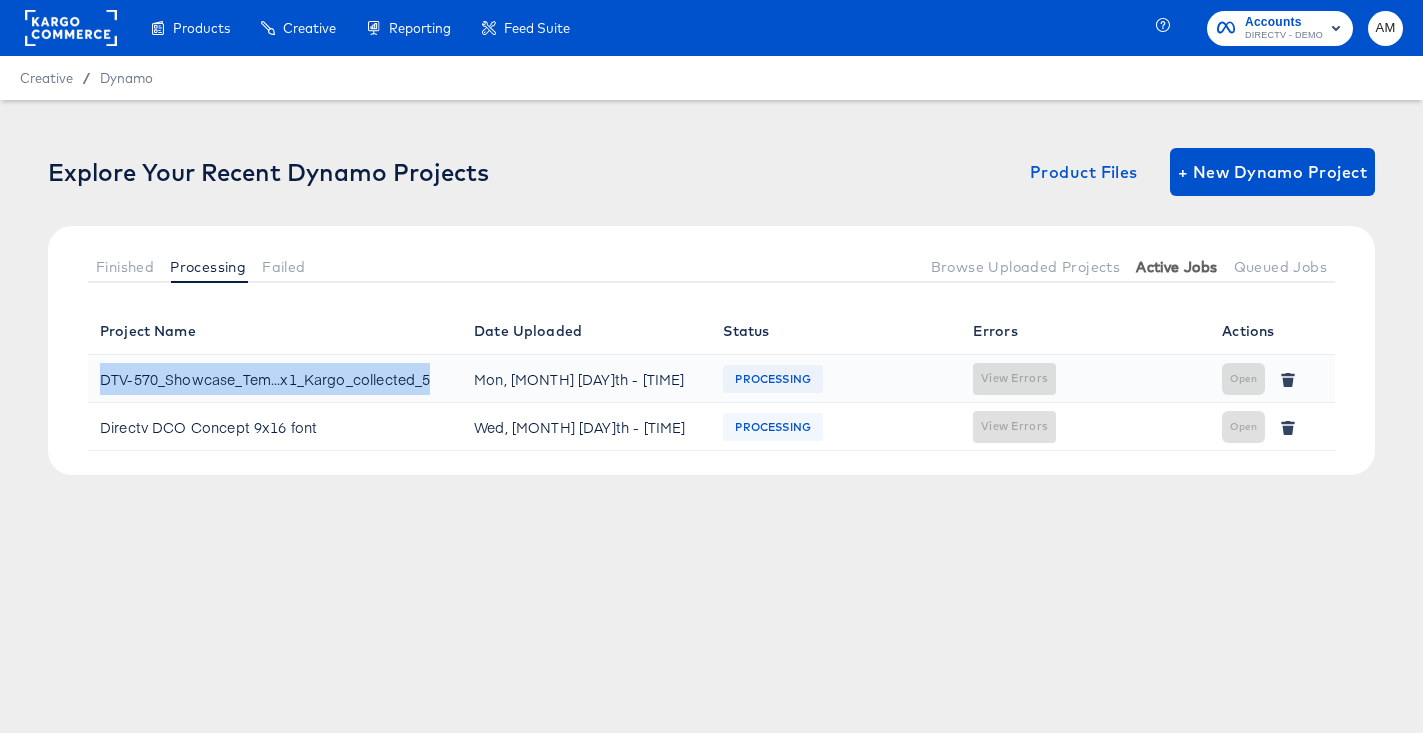 click on "Active Jobs" at bounding box center [1176, 267] 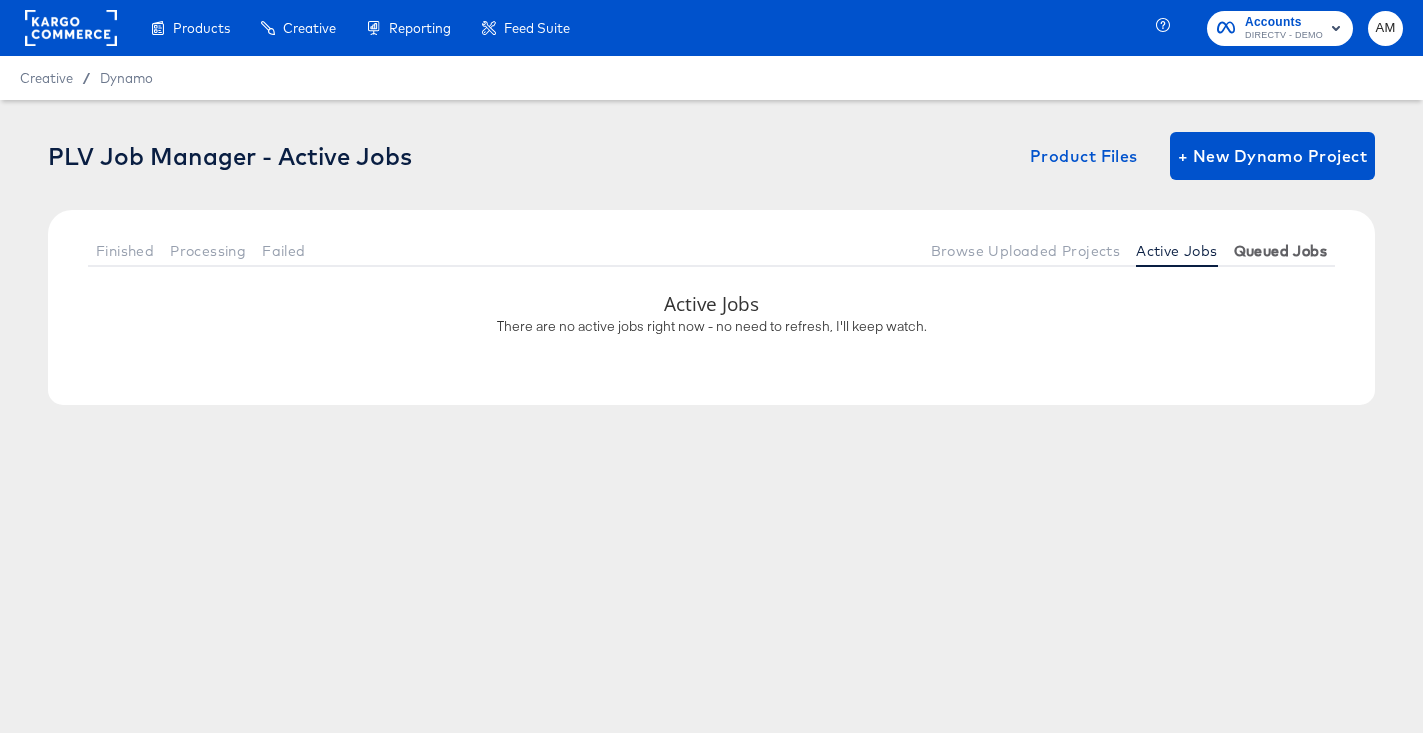 click on "Queued Jobs" at bounding box center [1280, 251] 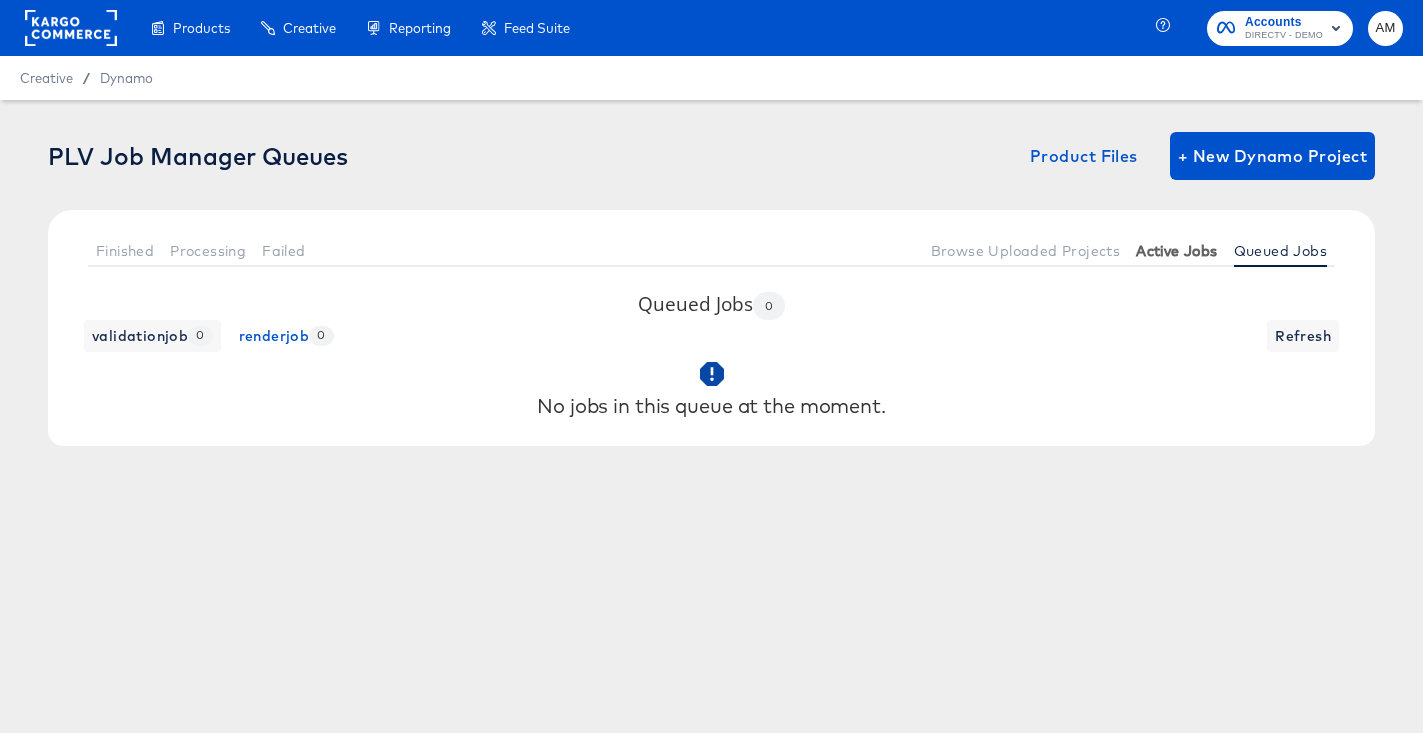 click on "Active Jobs" at bounding box center (1176, 251) 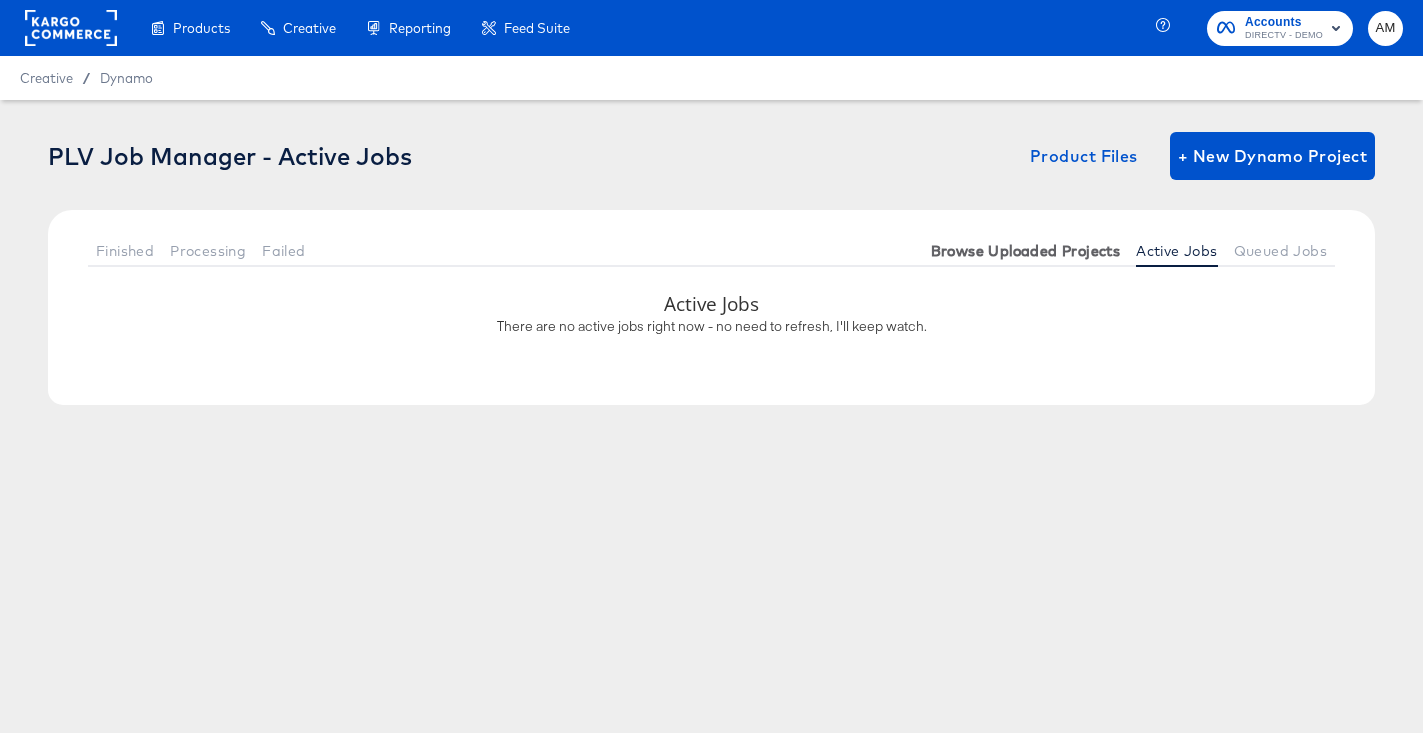 click on "Browse Uploaded Projects" at bounding box center [1026, 251] 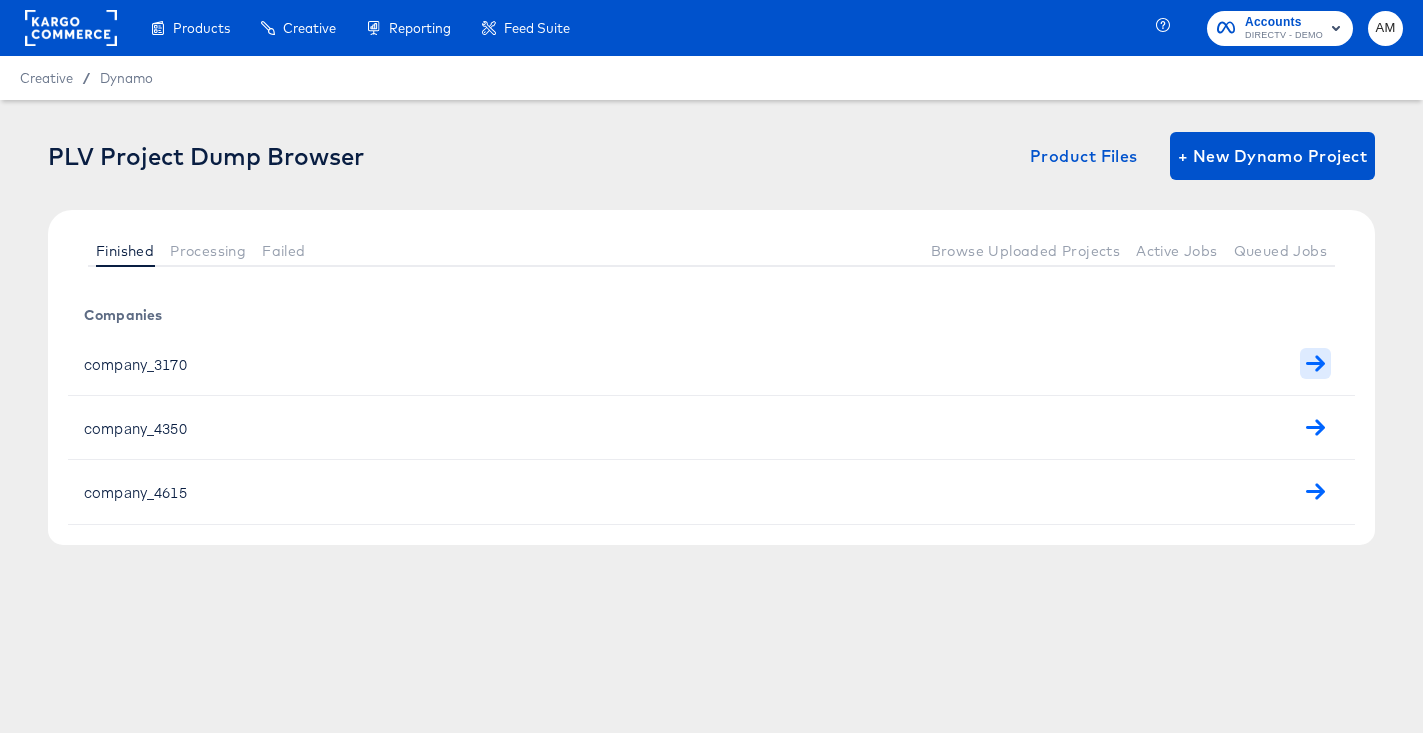 click at bounding box center (1315, 363) 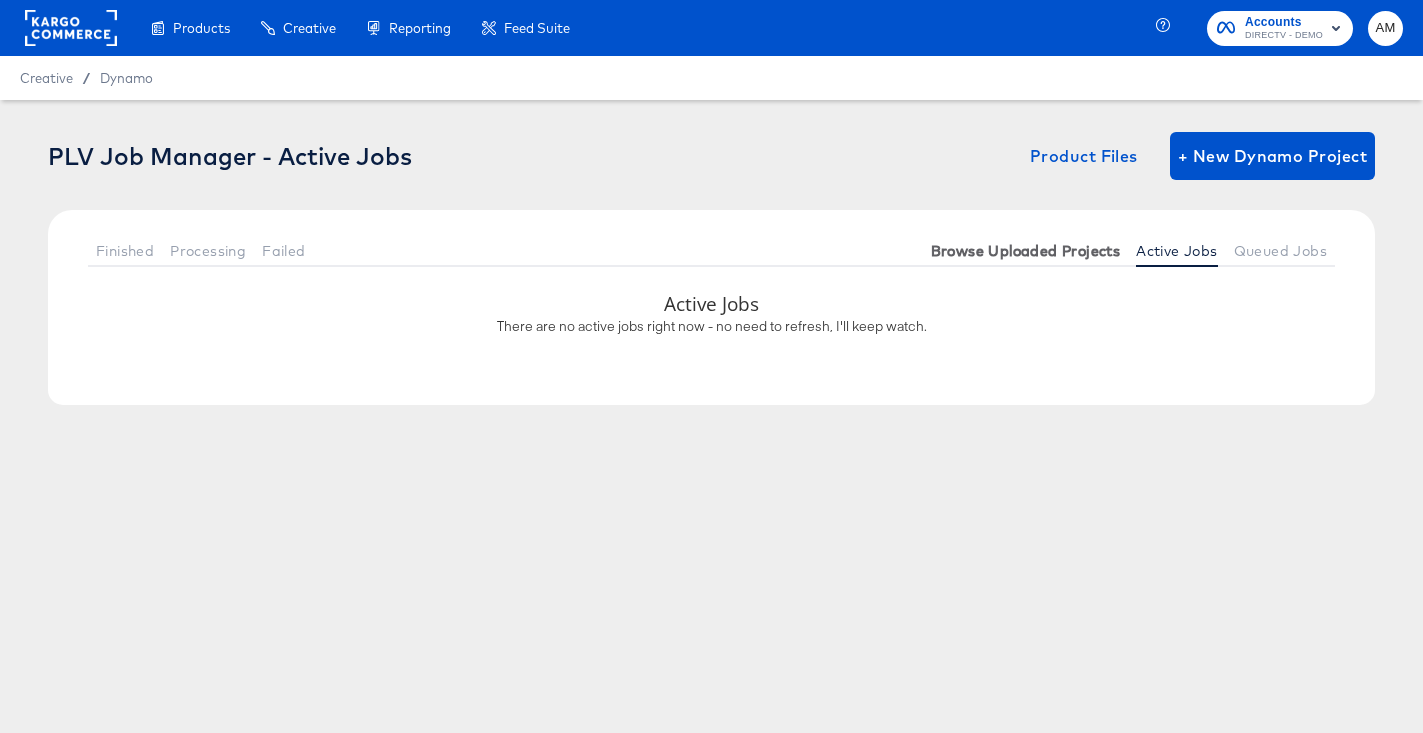 click on "Browse Uploaded Projects" at bounding box center (1026, 251) 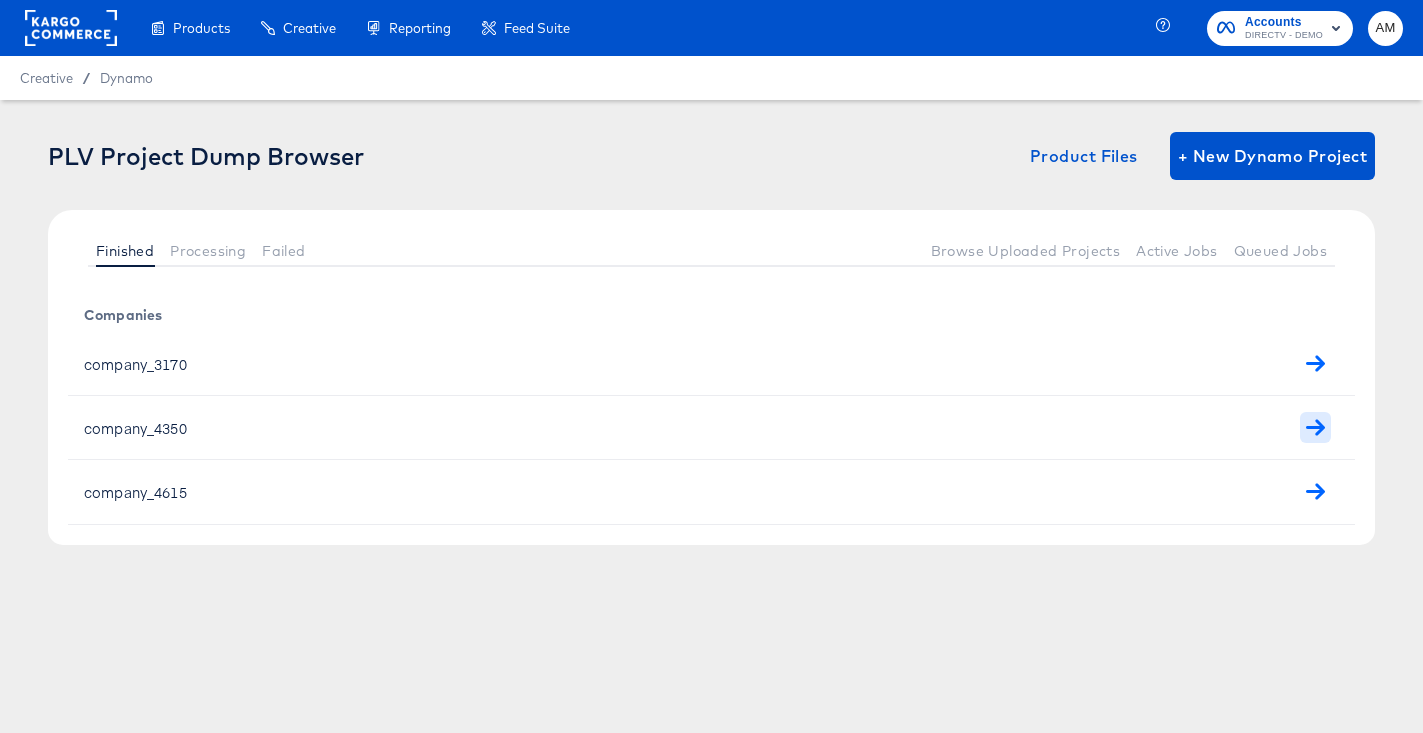 click 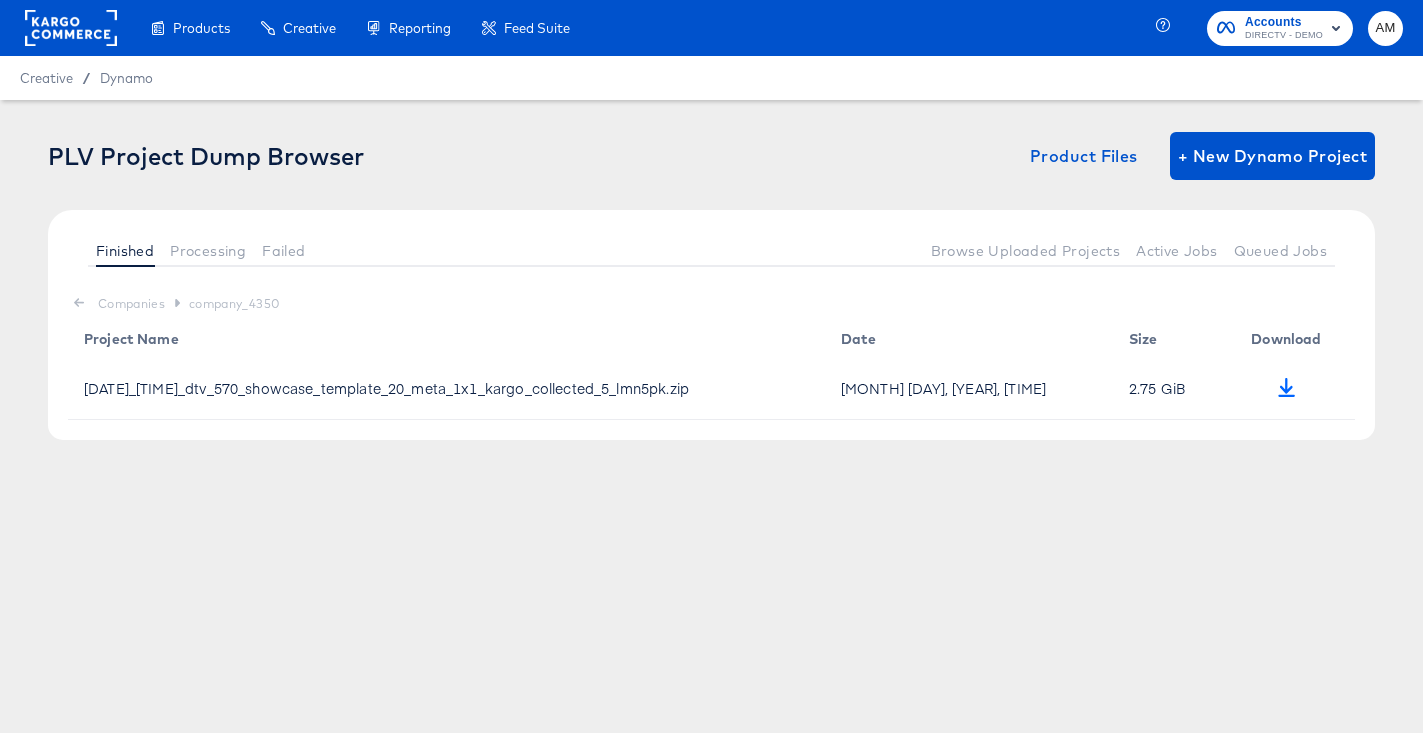 drag, startPoint x: 736, startPoint y: 386, endPoint x: 177, endPoint y: 376, distance: 559.0894 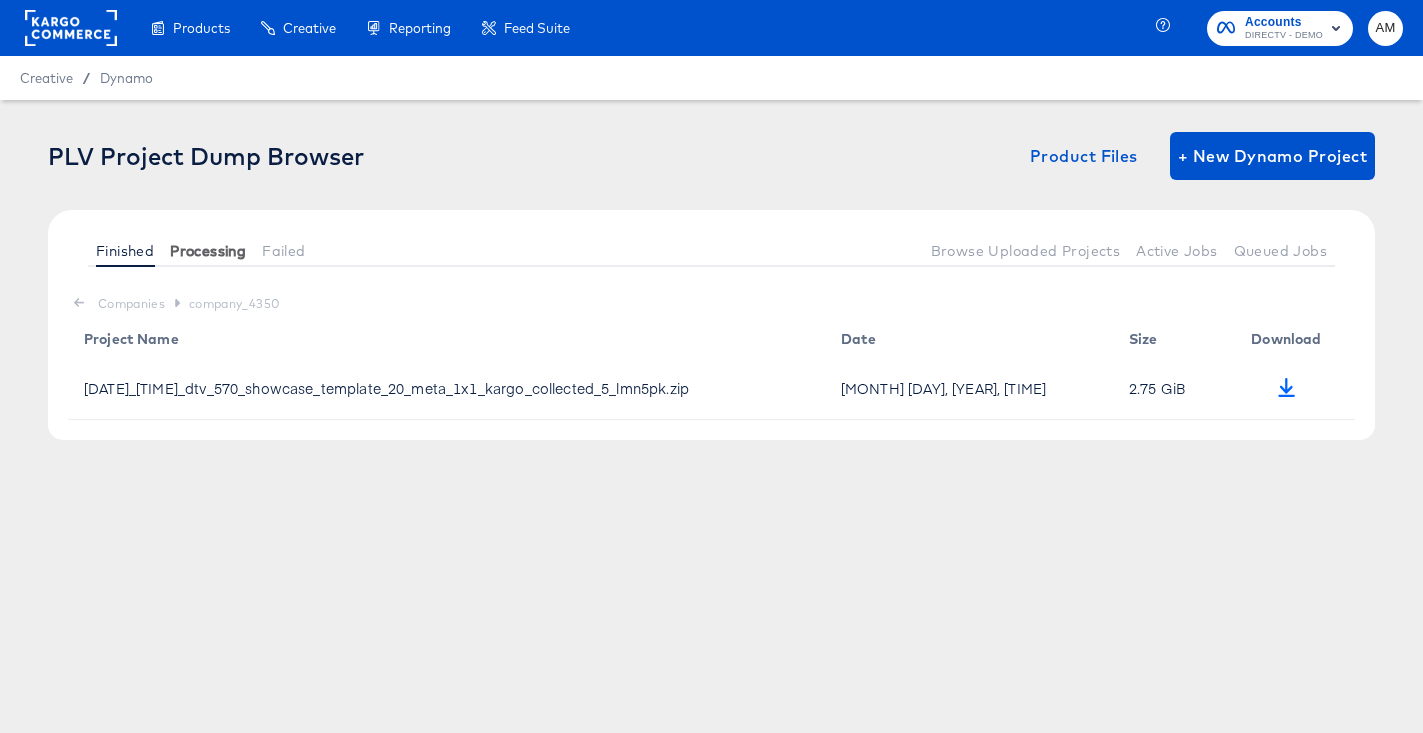 click on "Processing" at bounding box center [208, 251] 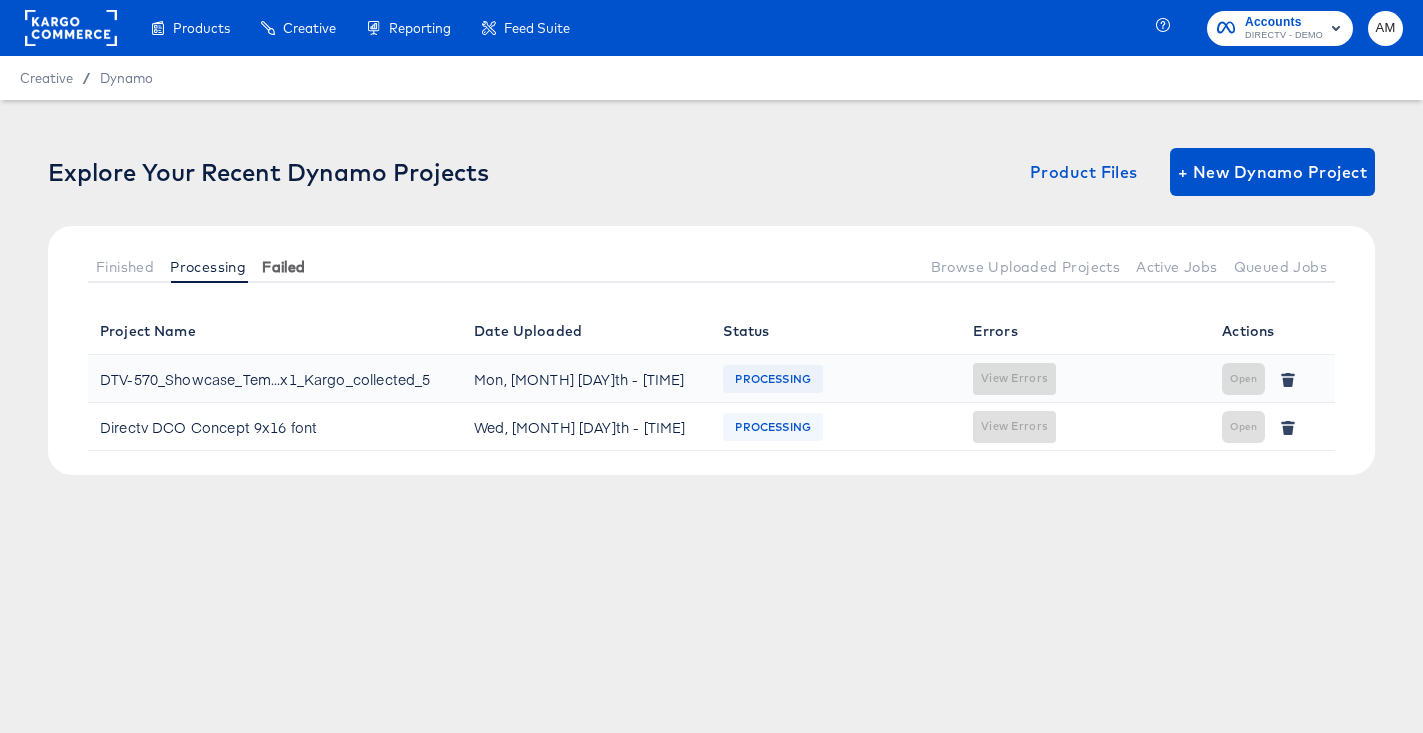 click on "Failed" at bounding box center [283, 266] 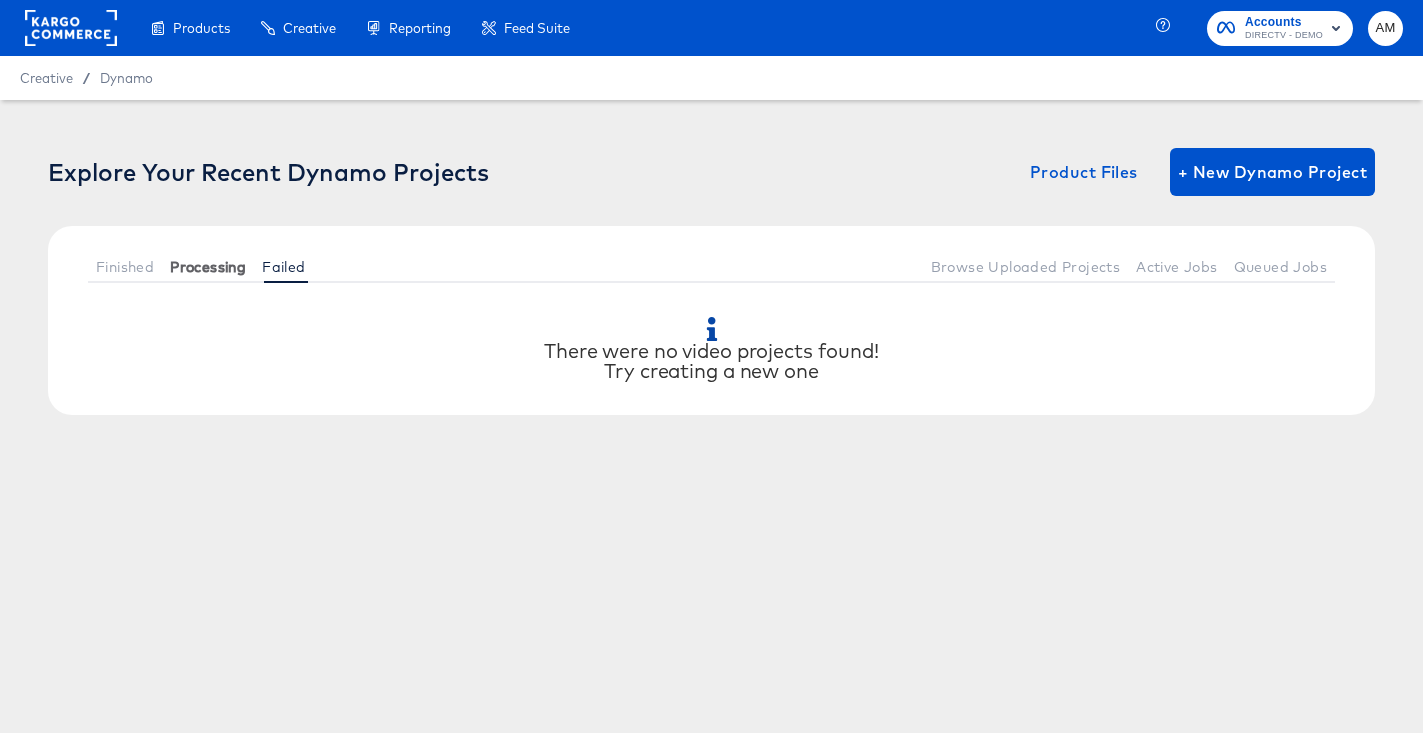 click on "Processing" at bounding box center [208, 267] 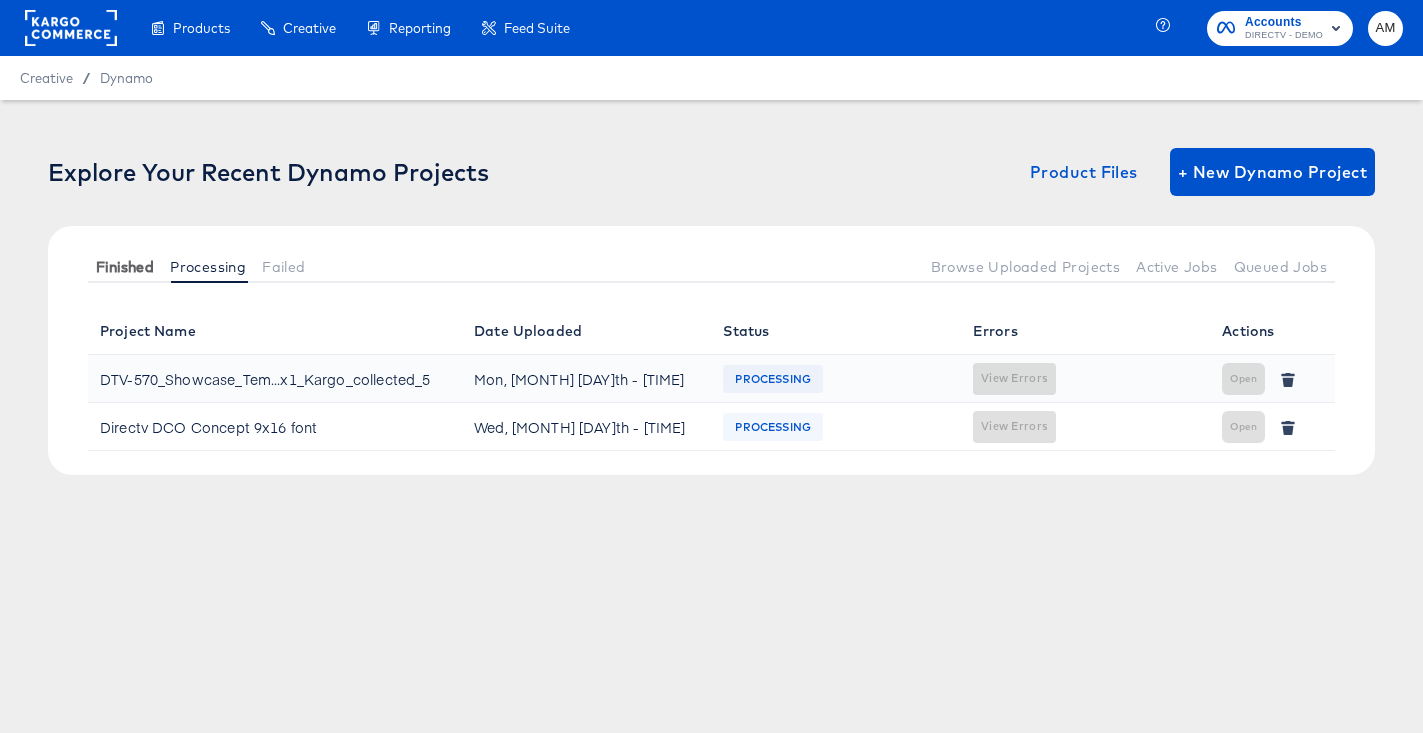 click on "Finished" at bounding box center (125, 267) 